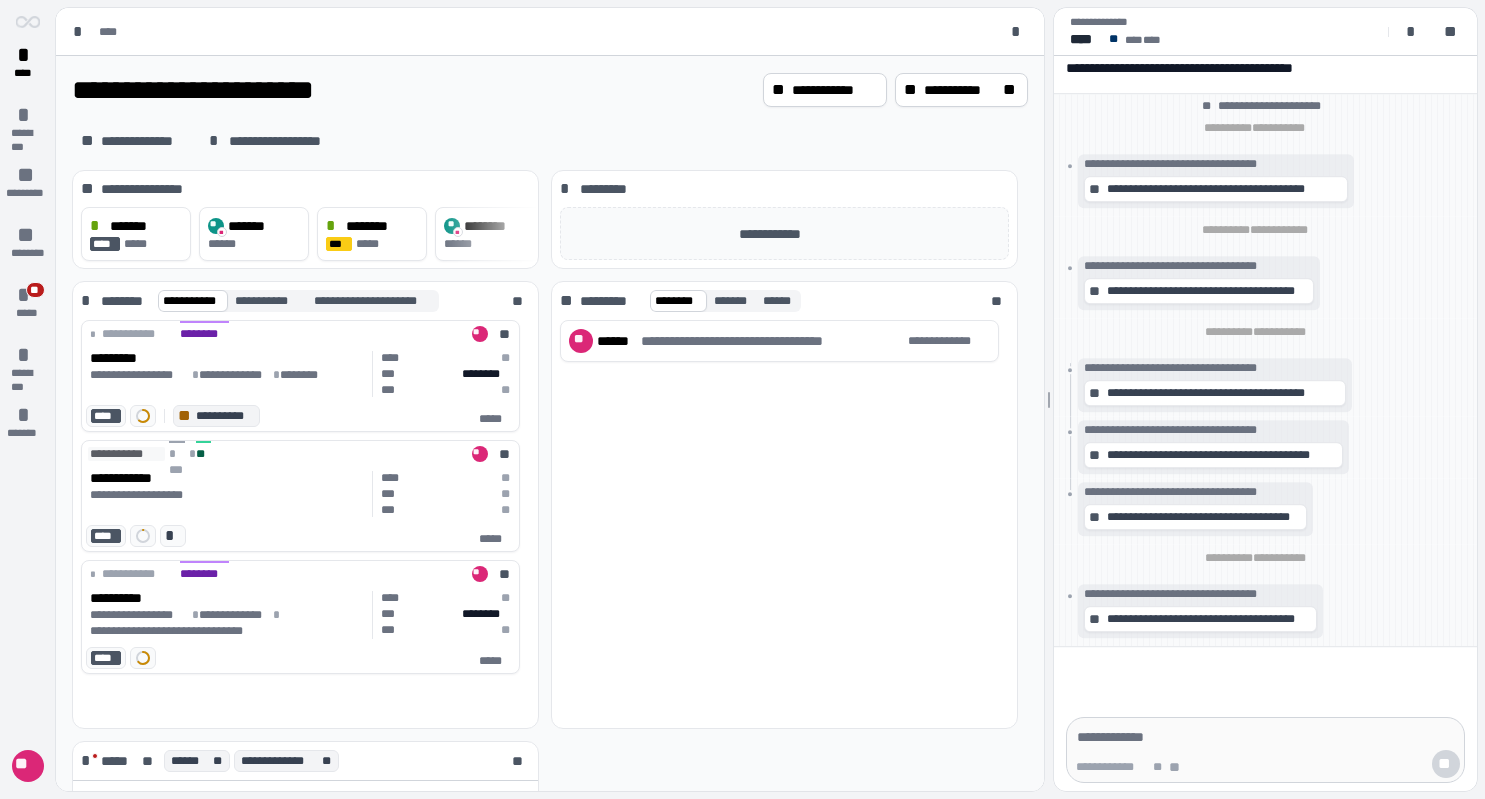 scroll, scrollTop: 0, scrollLeft: 0, axis: both 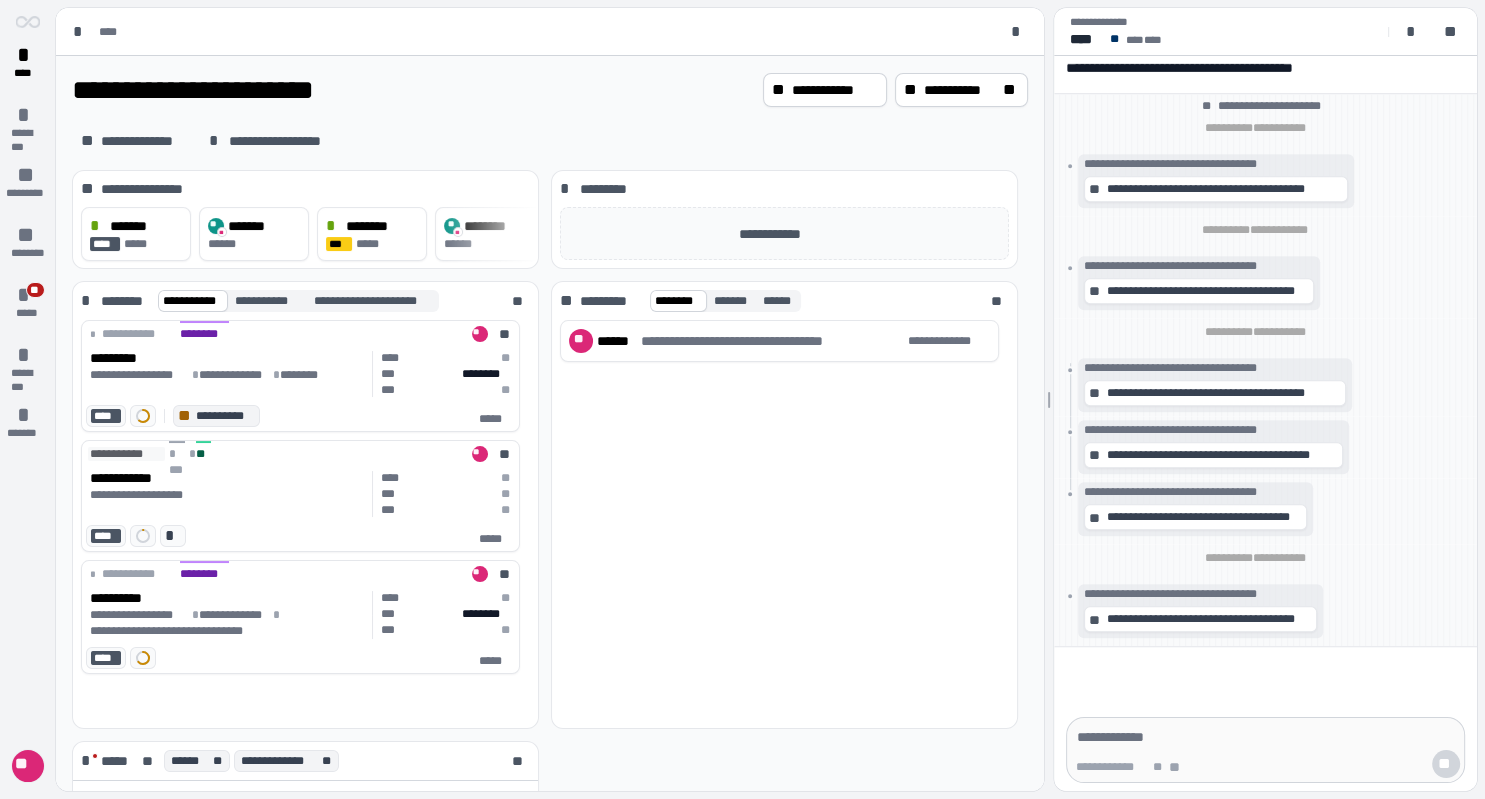 click on "**" at bounding box center (28, 766) 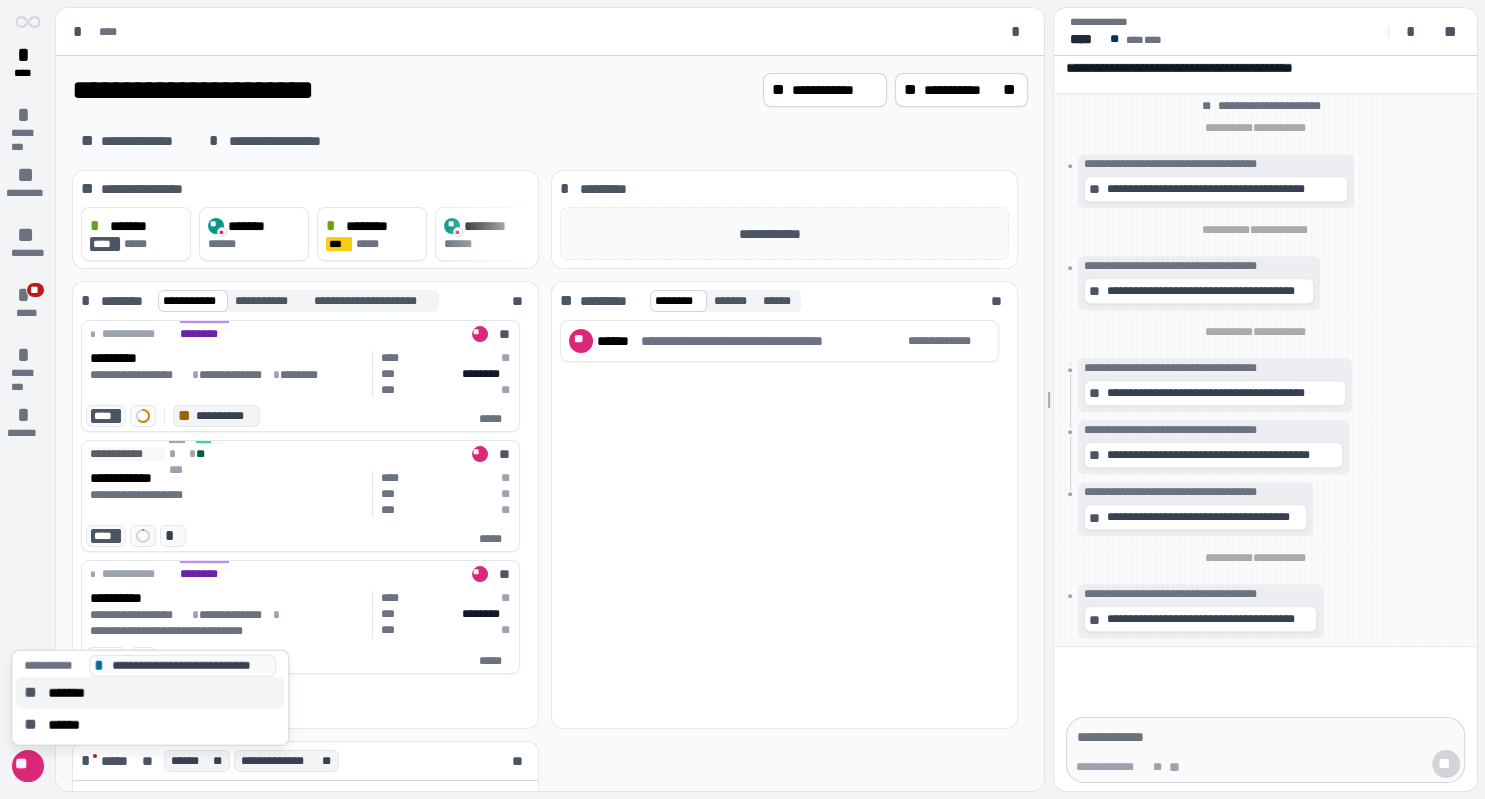 click on "*******" at bounding box center (73, 693) 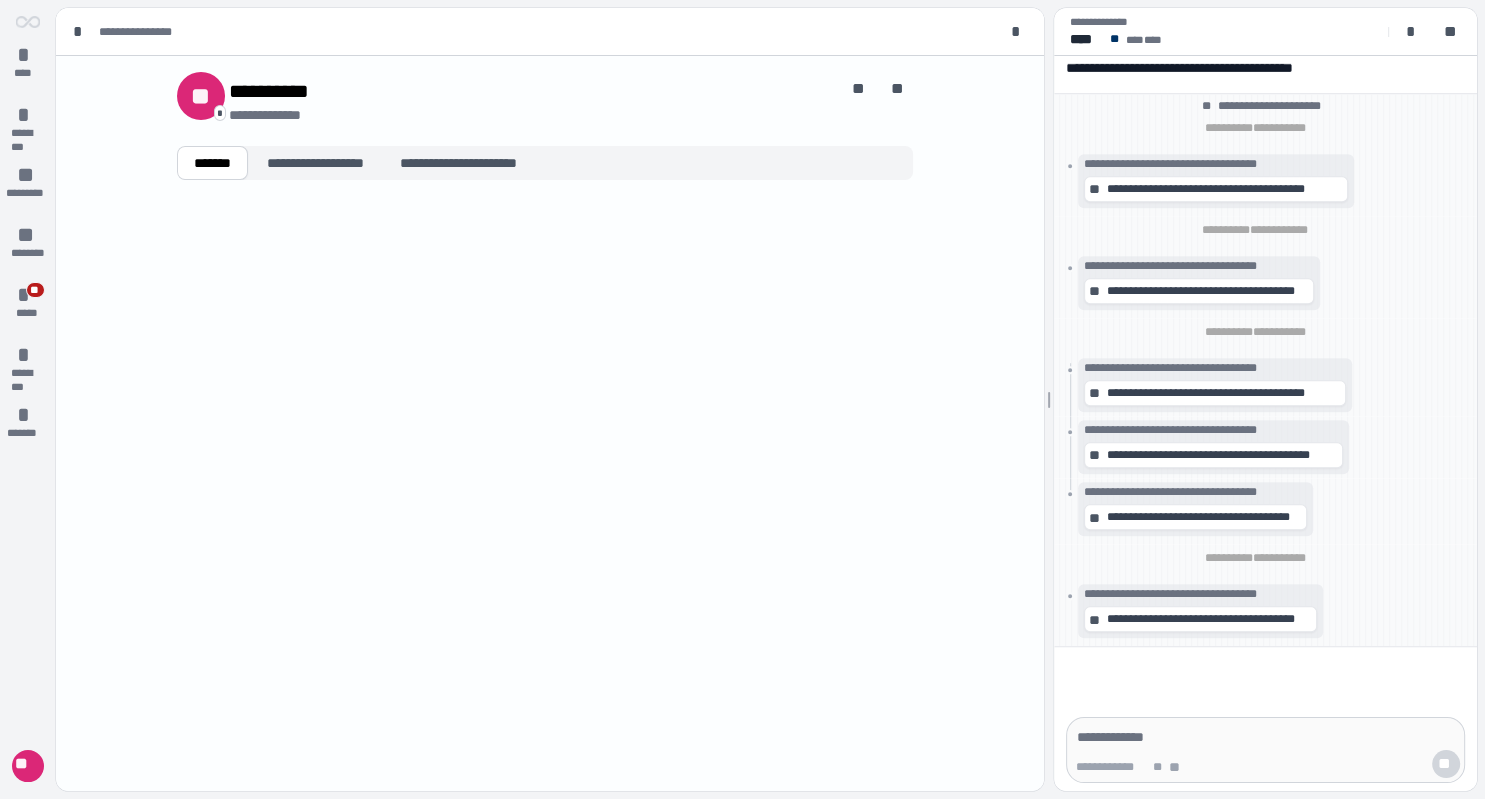 type on "**" 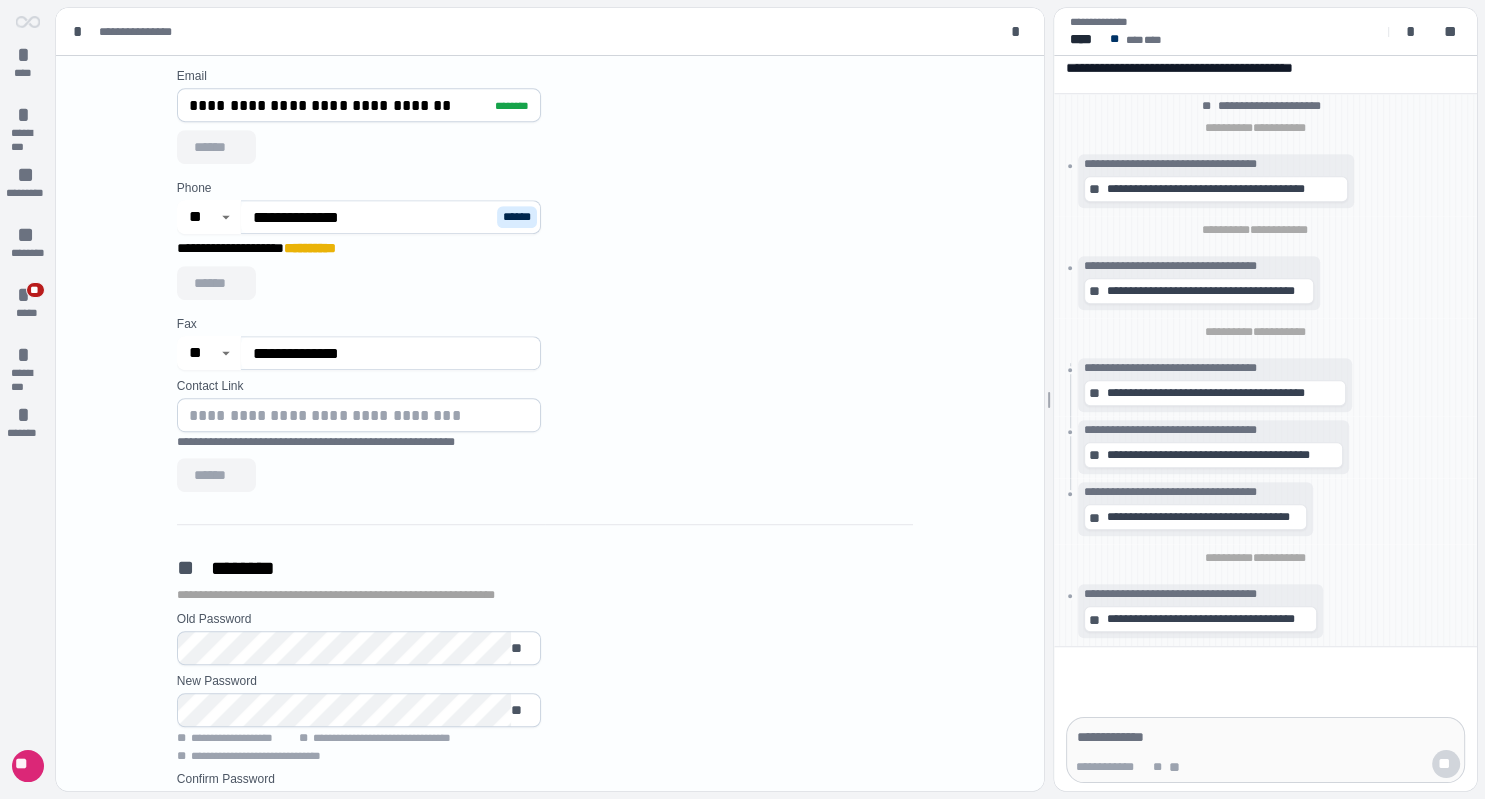 scroll, scrollTop: 985, scrollLeft: 0, axis: vertical 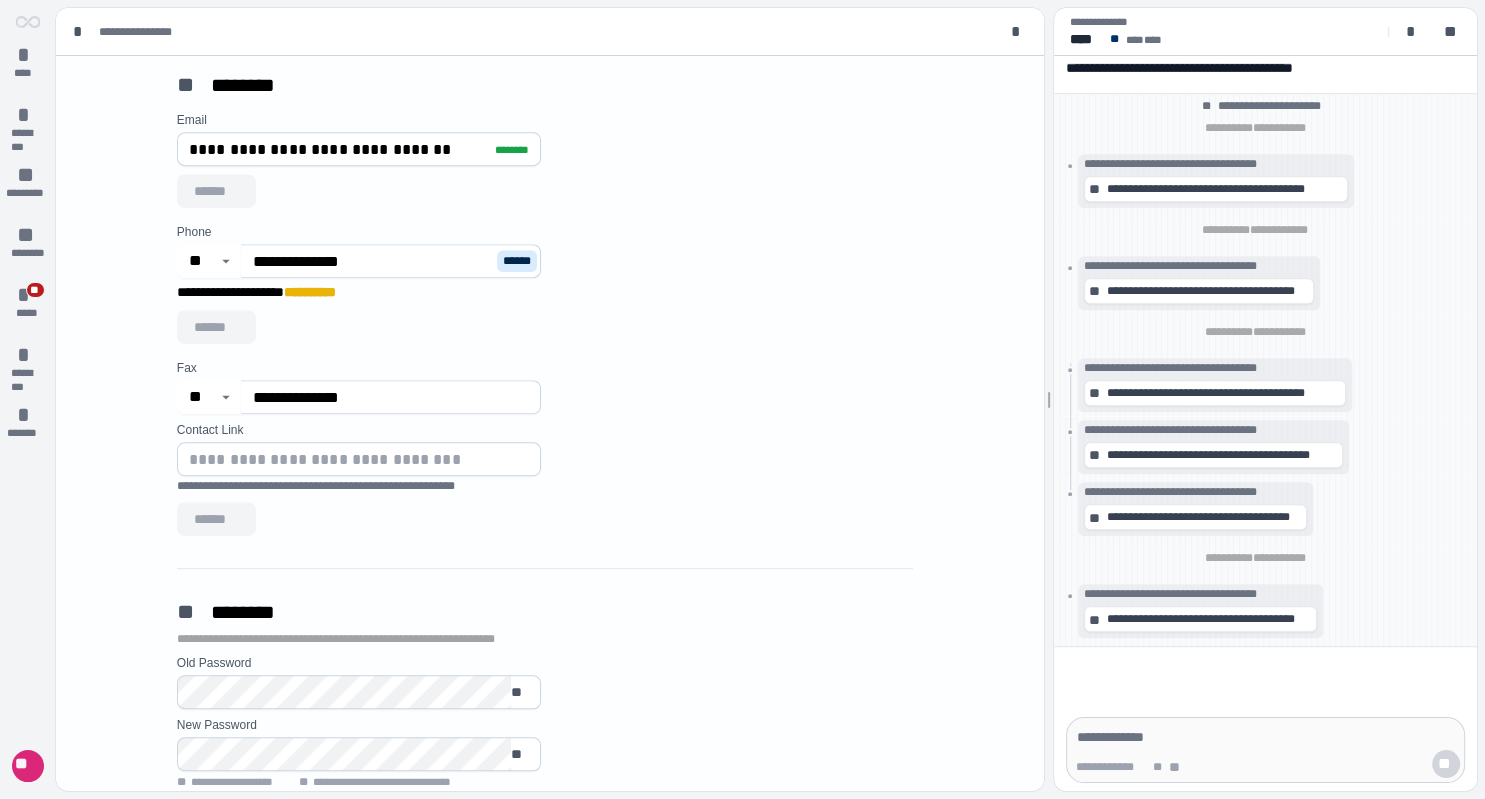 click on "**********" at bounding box center (373, 261) 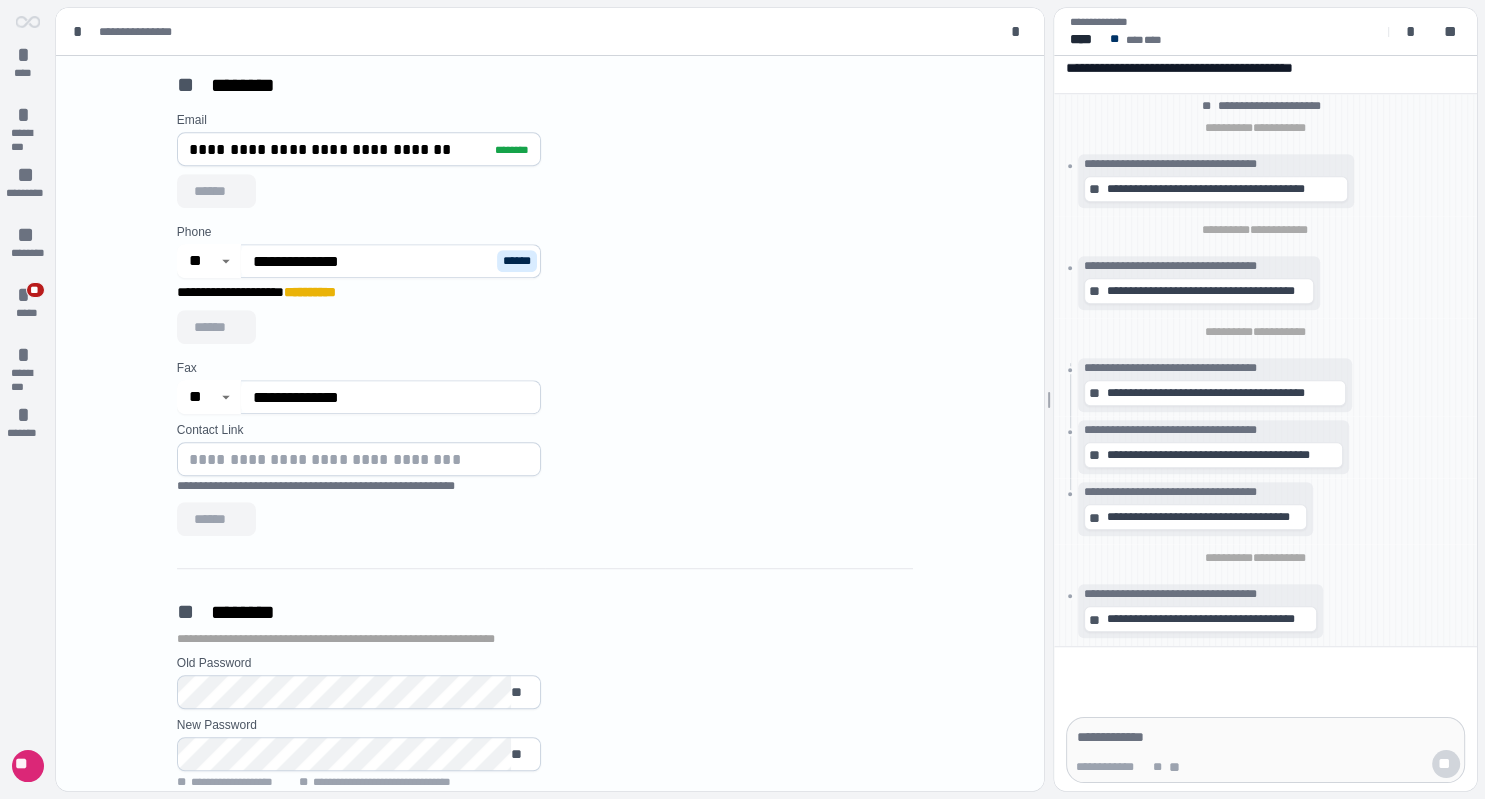 drag, startPoint x: 416, startPoint y: 257, endPoint x: 297, endPoint y: 262, distance: 119.104996 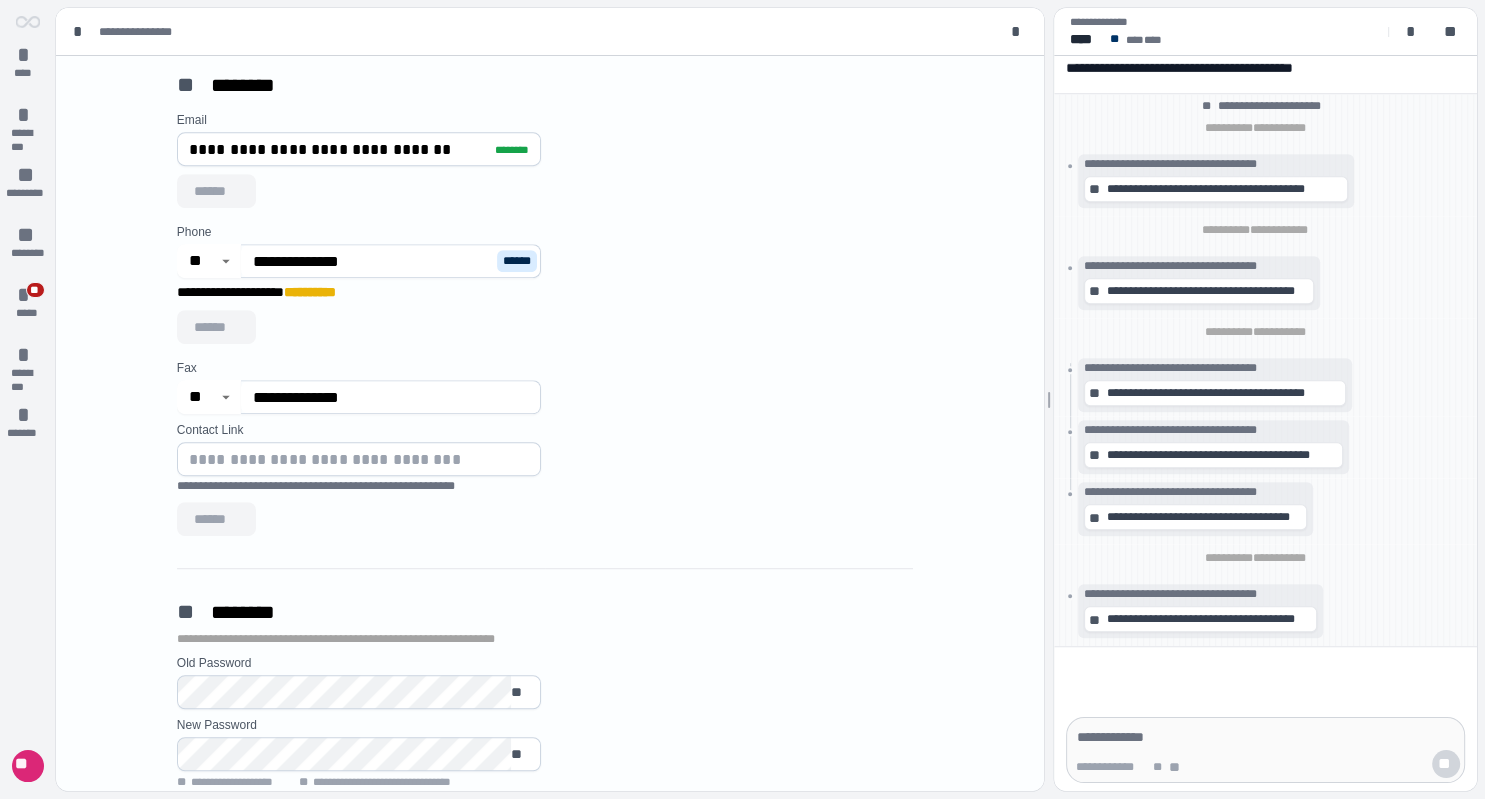 click on "**********" at bounding box center [373, 261] 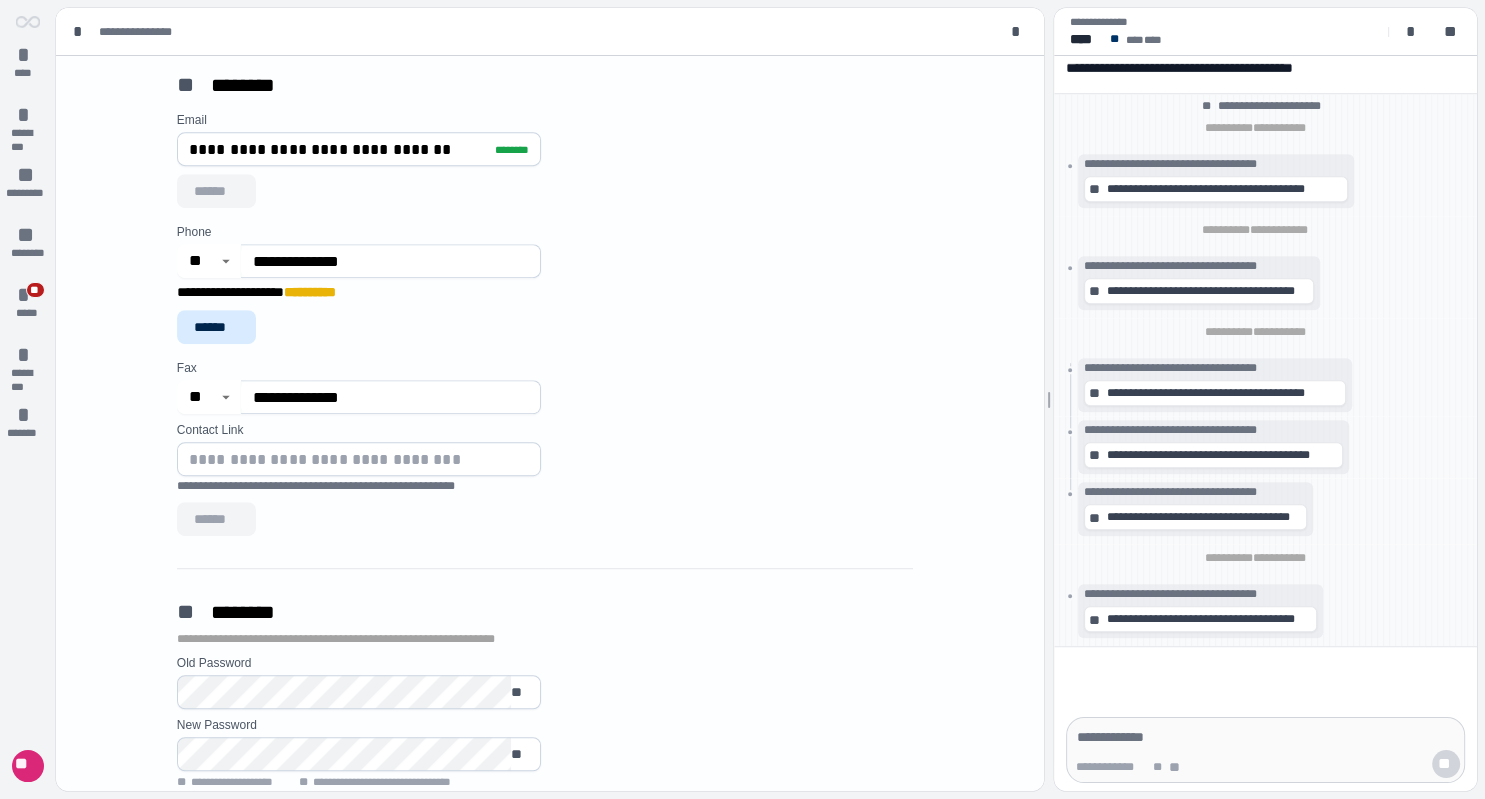 type on "**********" 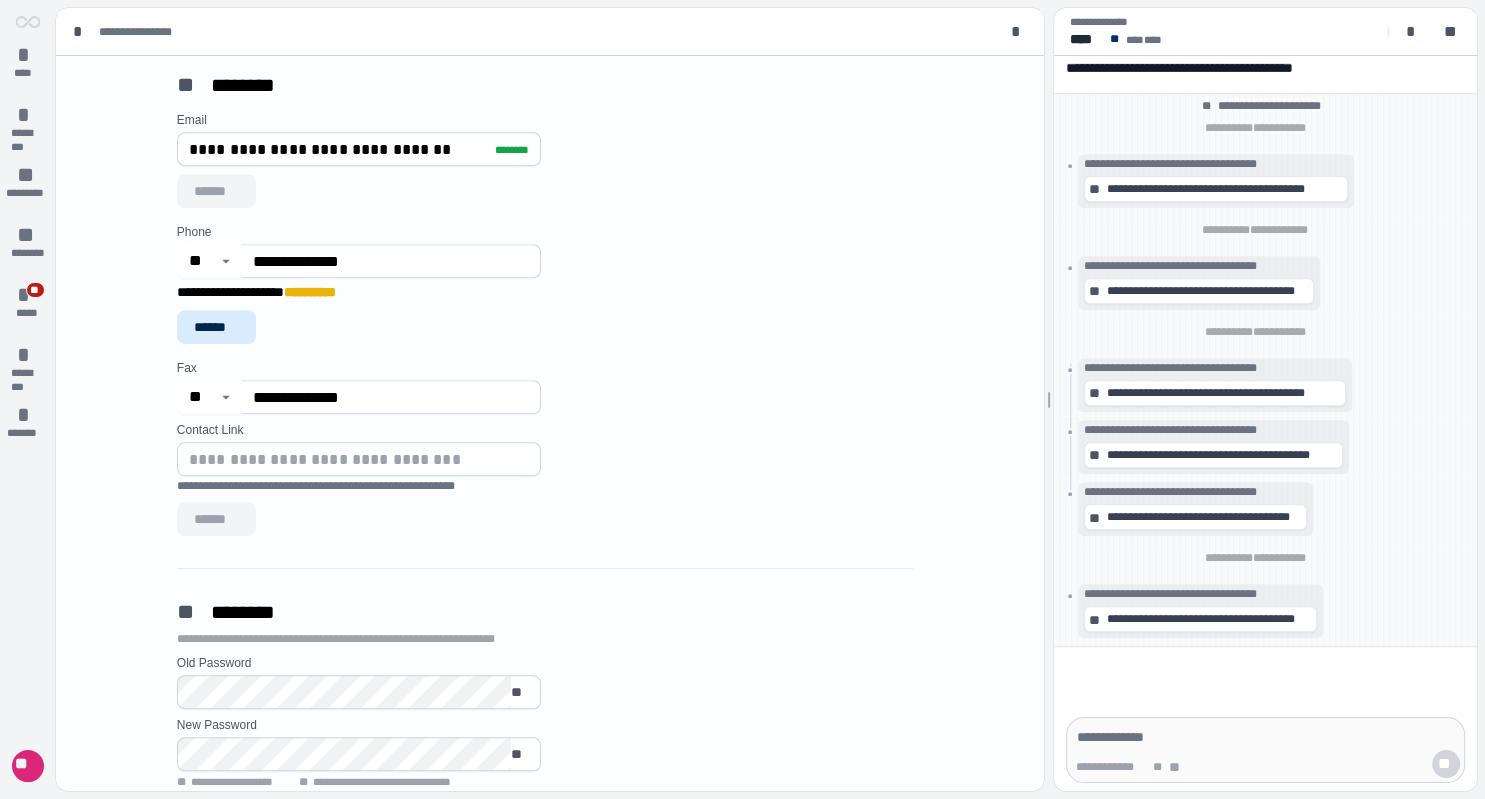 type 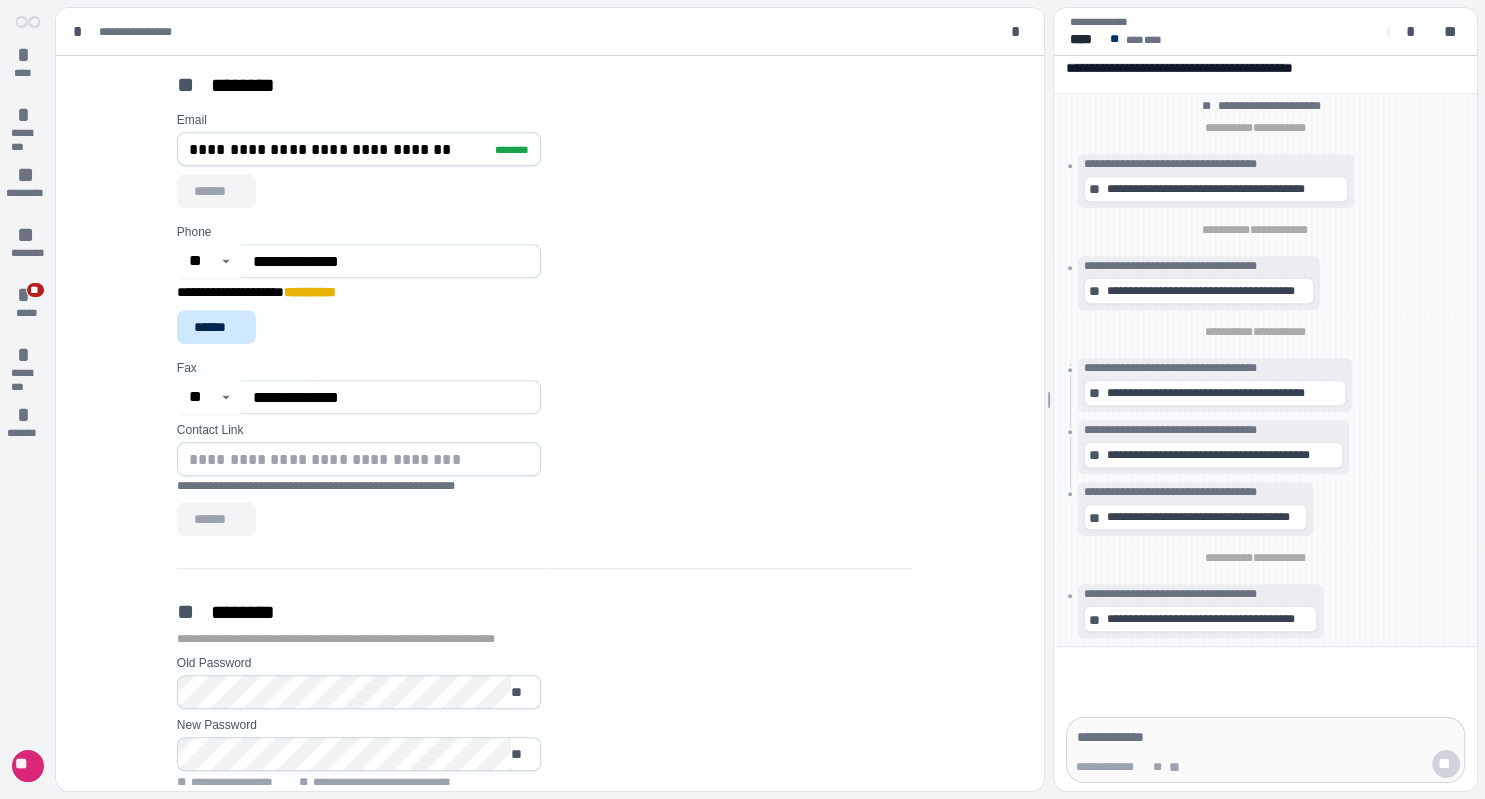 click on "******" at bounding box center (216, 327) 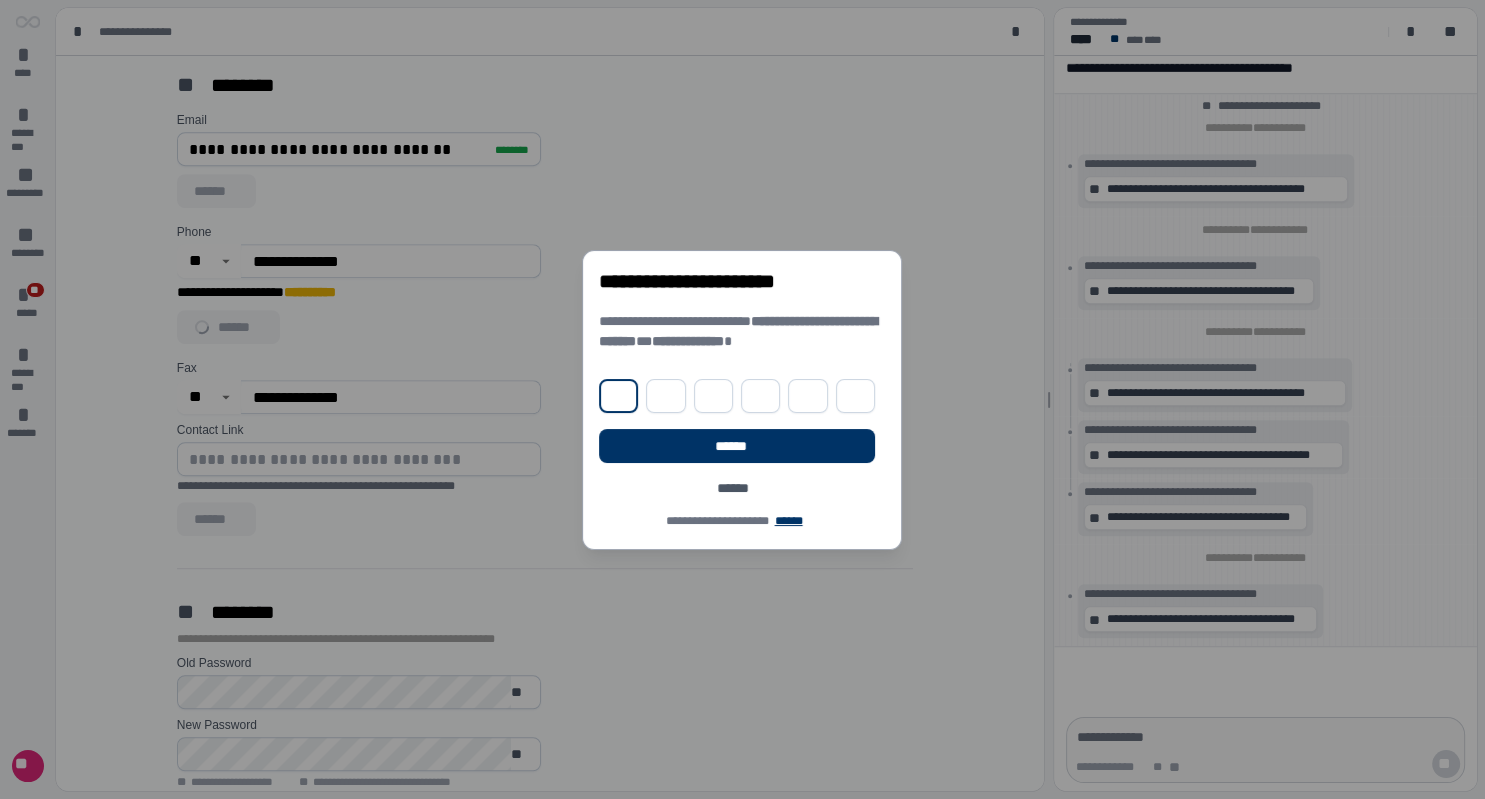 paste on "******" 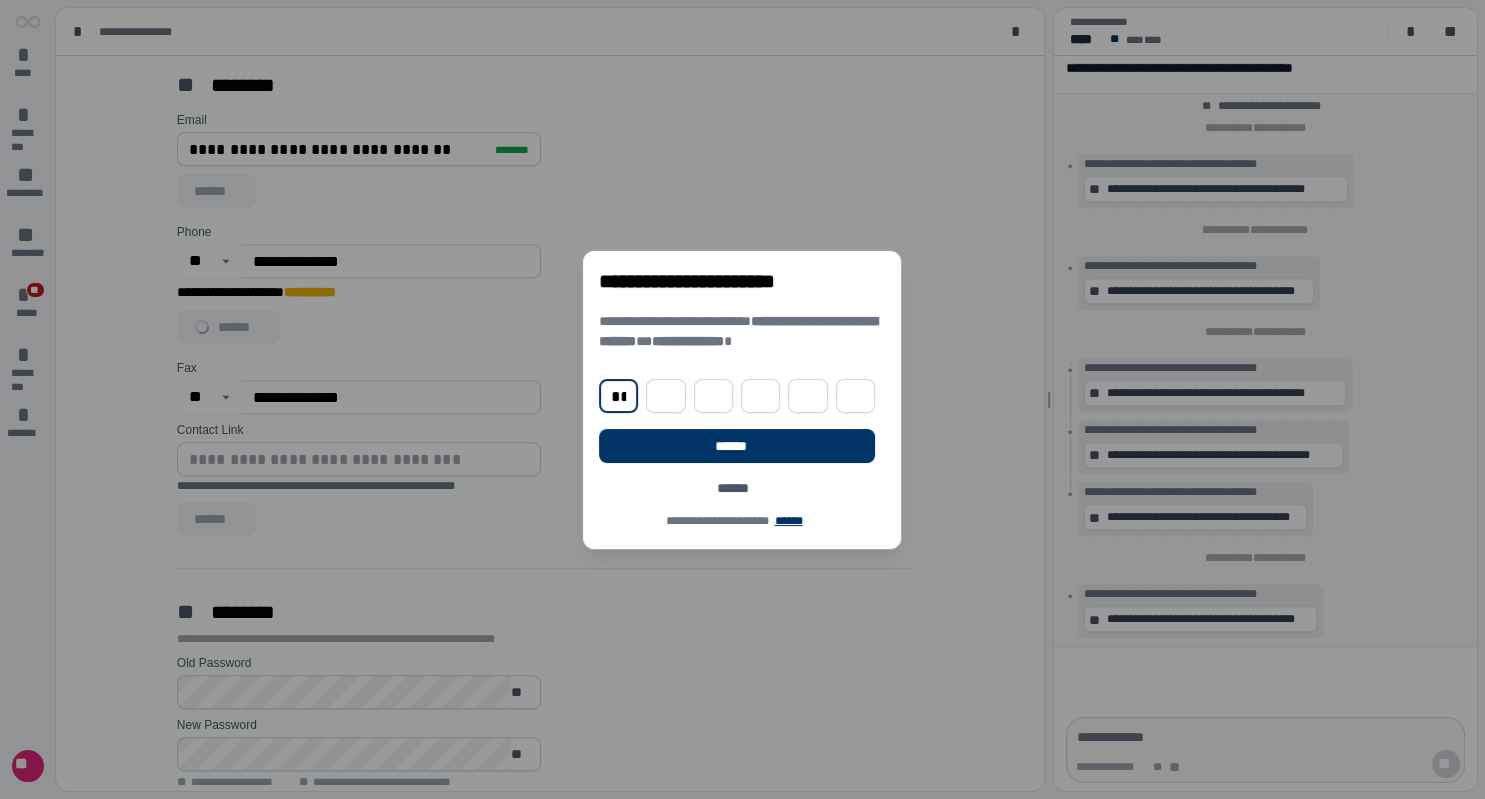 type on "*" 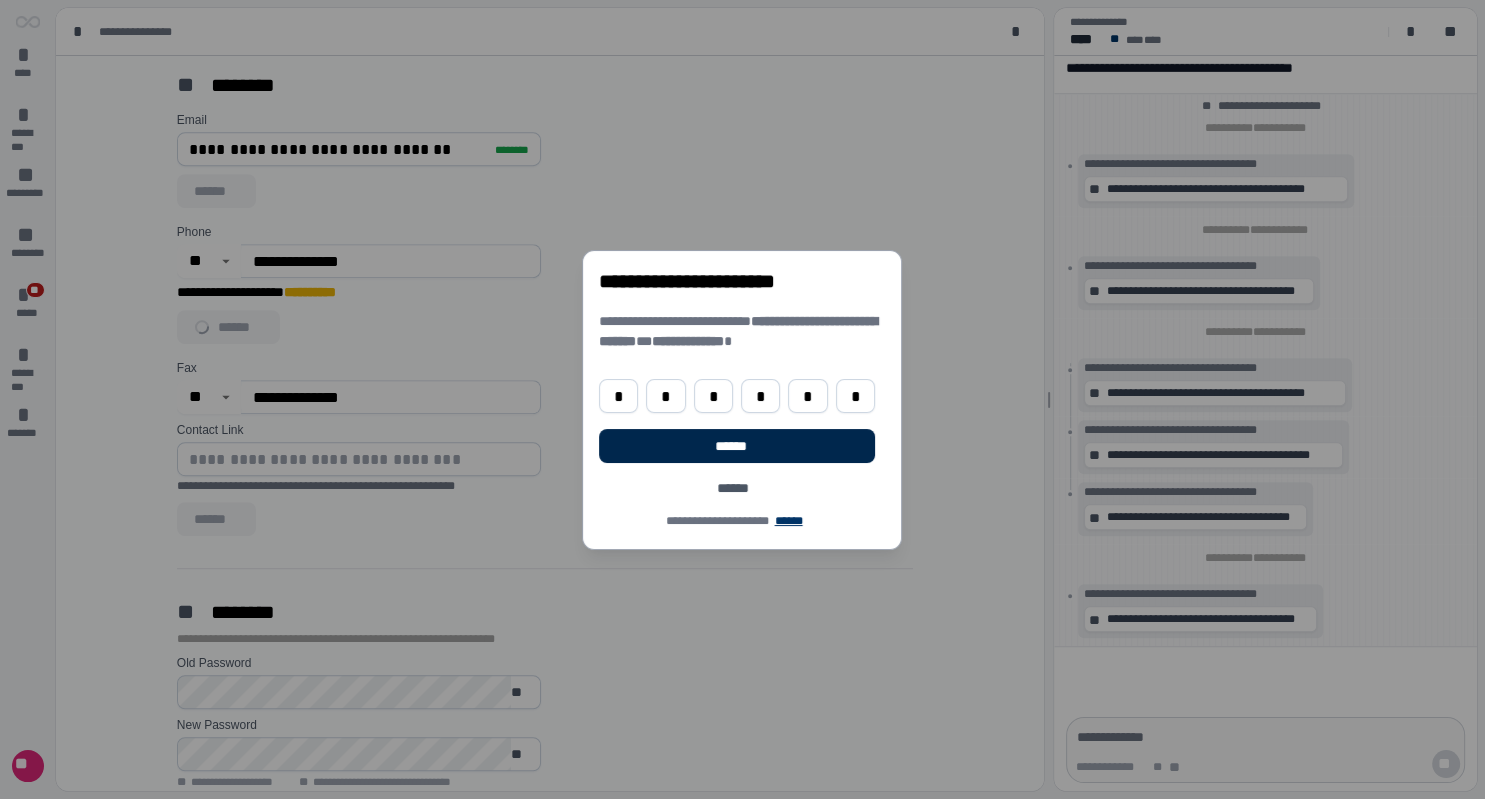 click on "******" at bounding box center [737, 446] 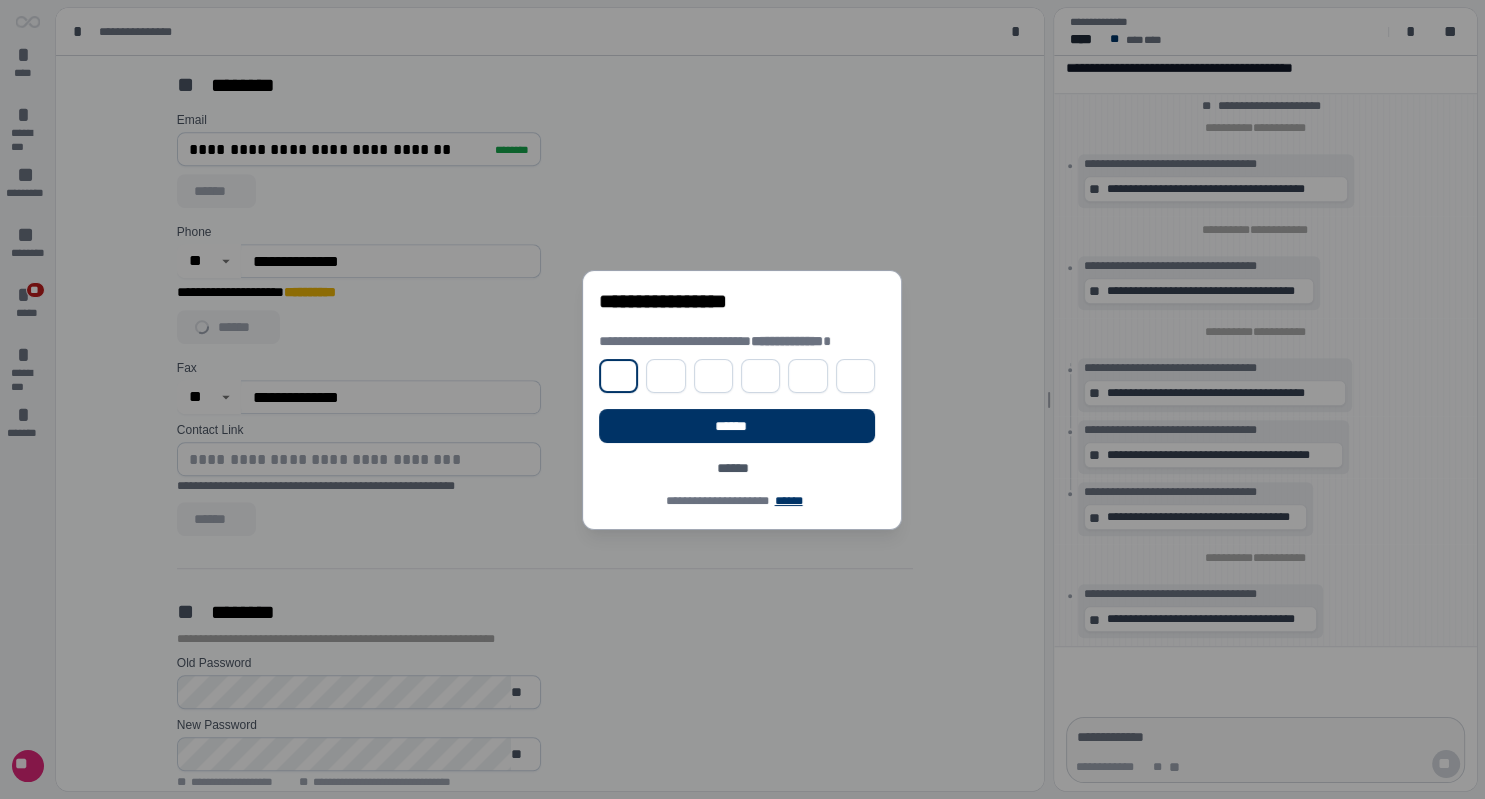 type on "*" 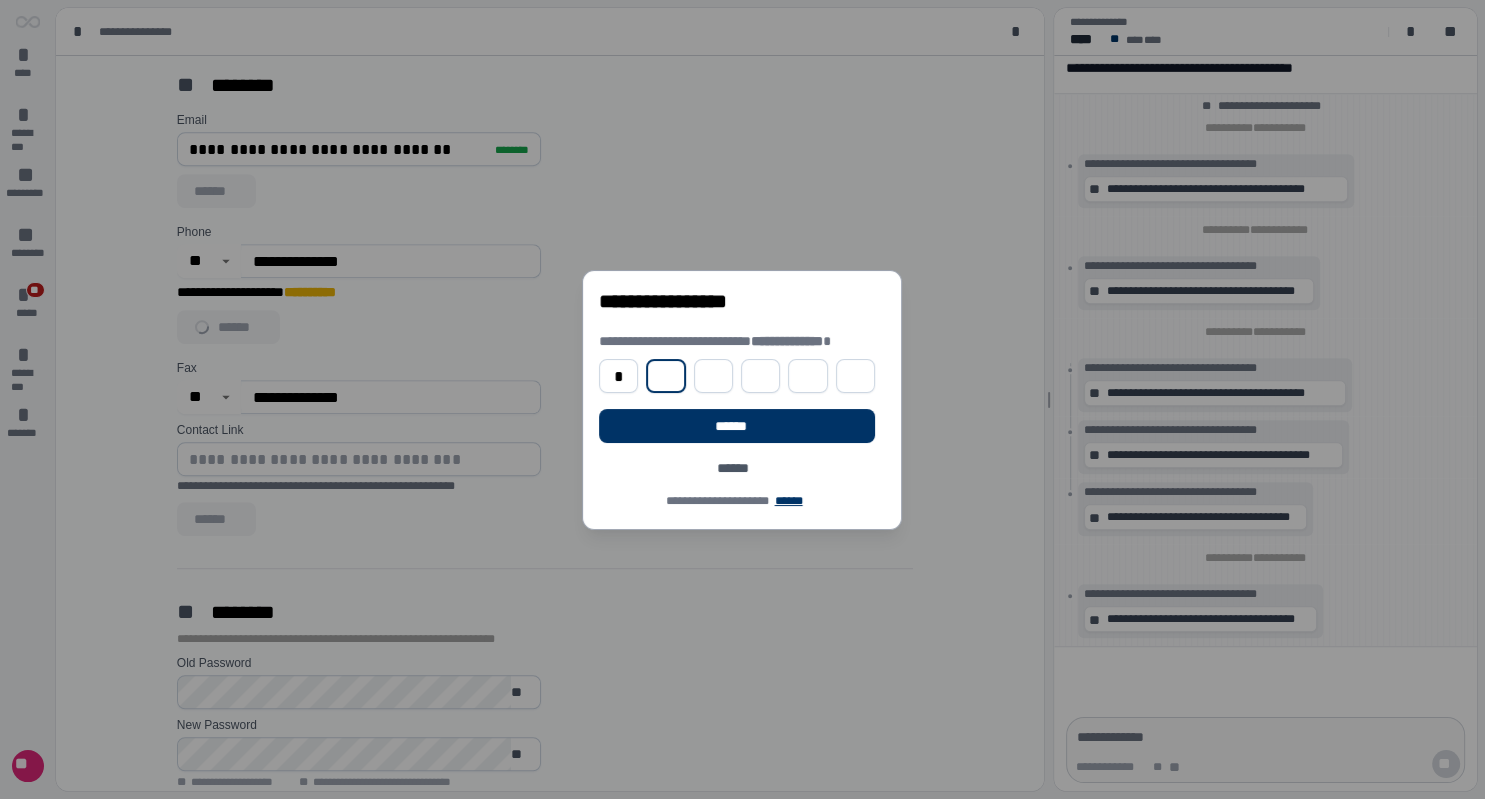 type on "*" 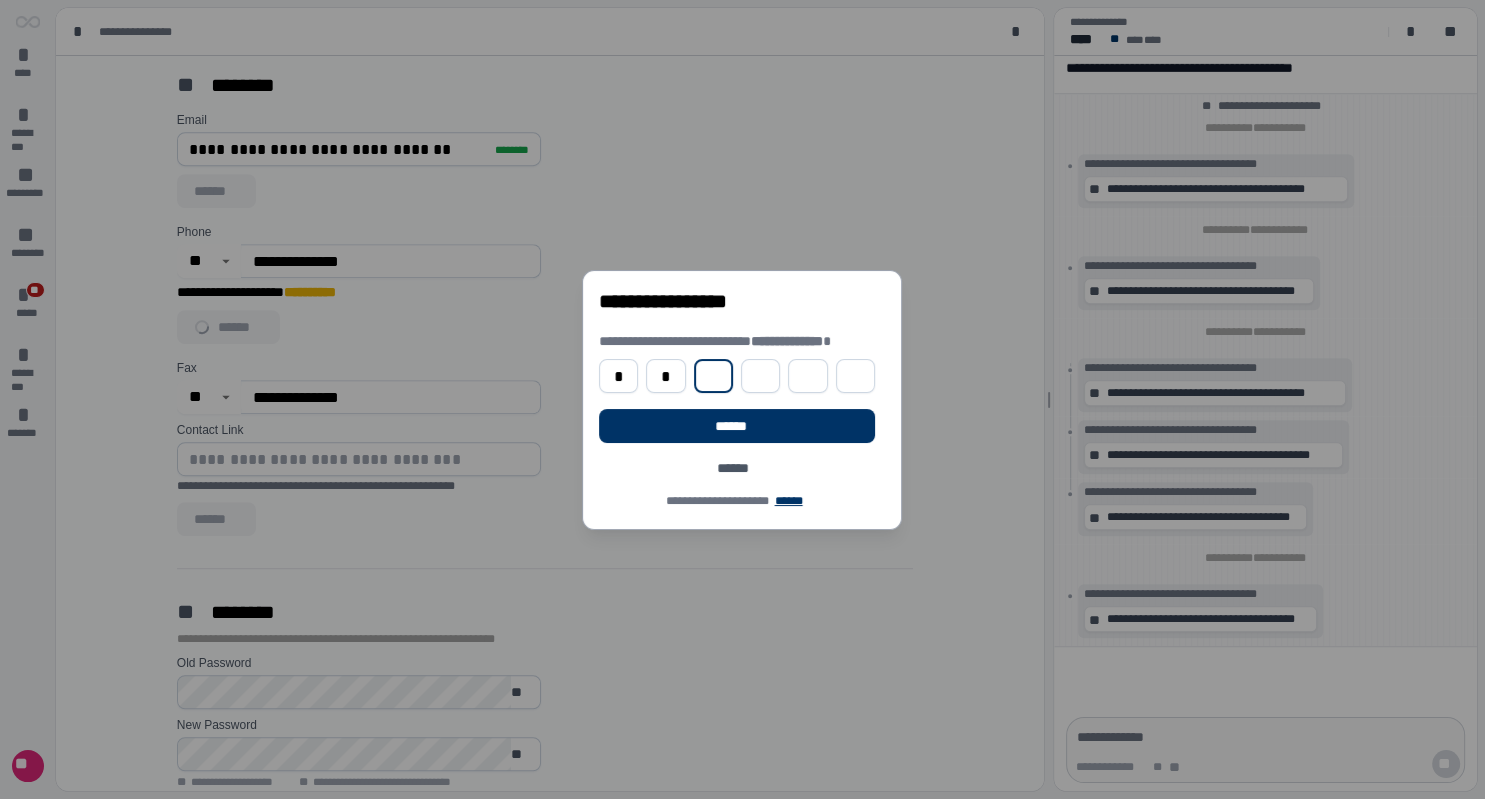 type on "*" 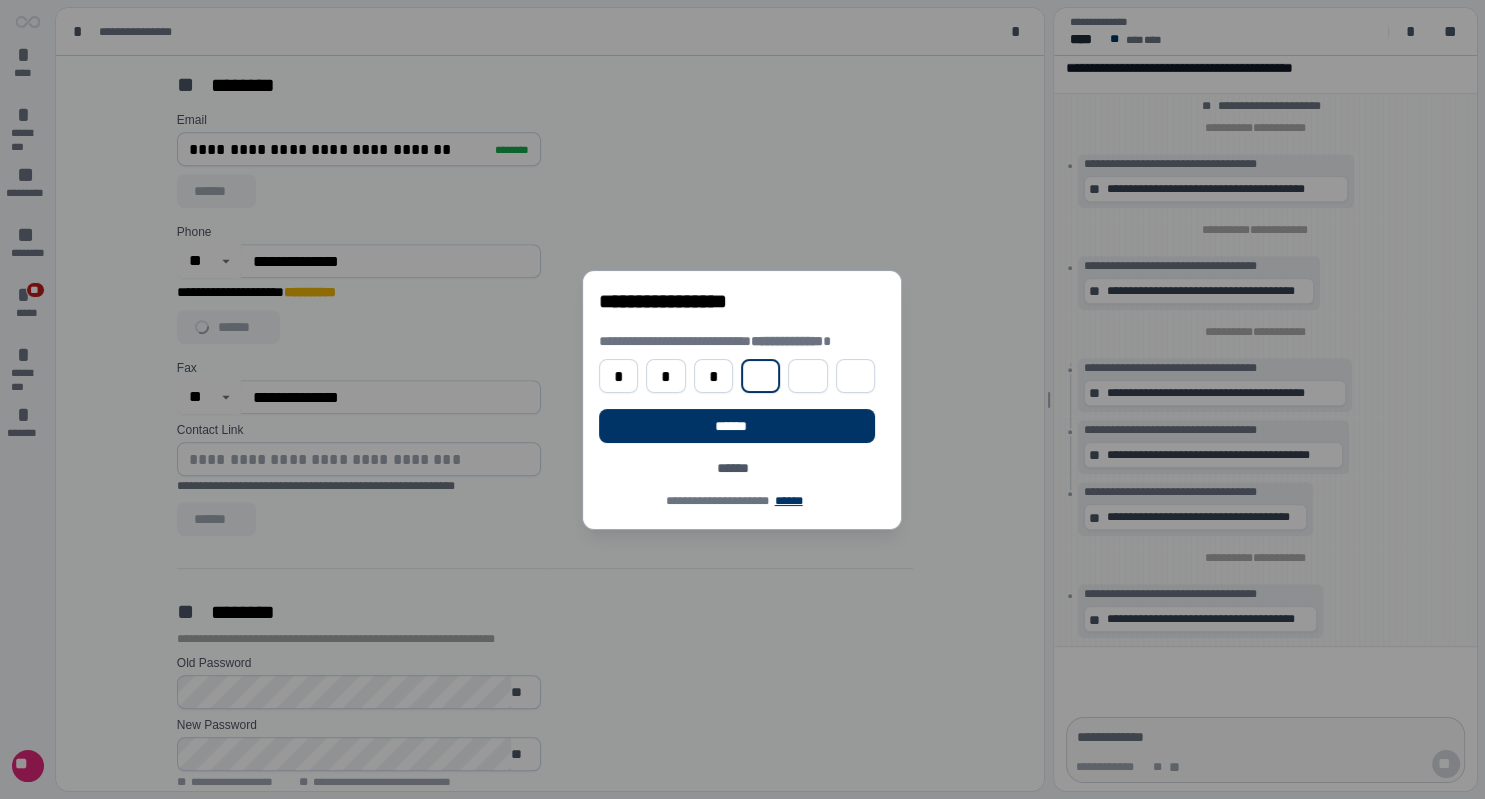 type on "*" 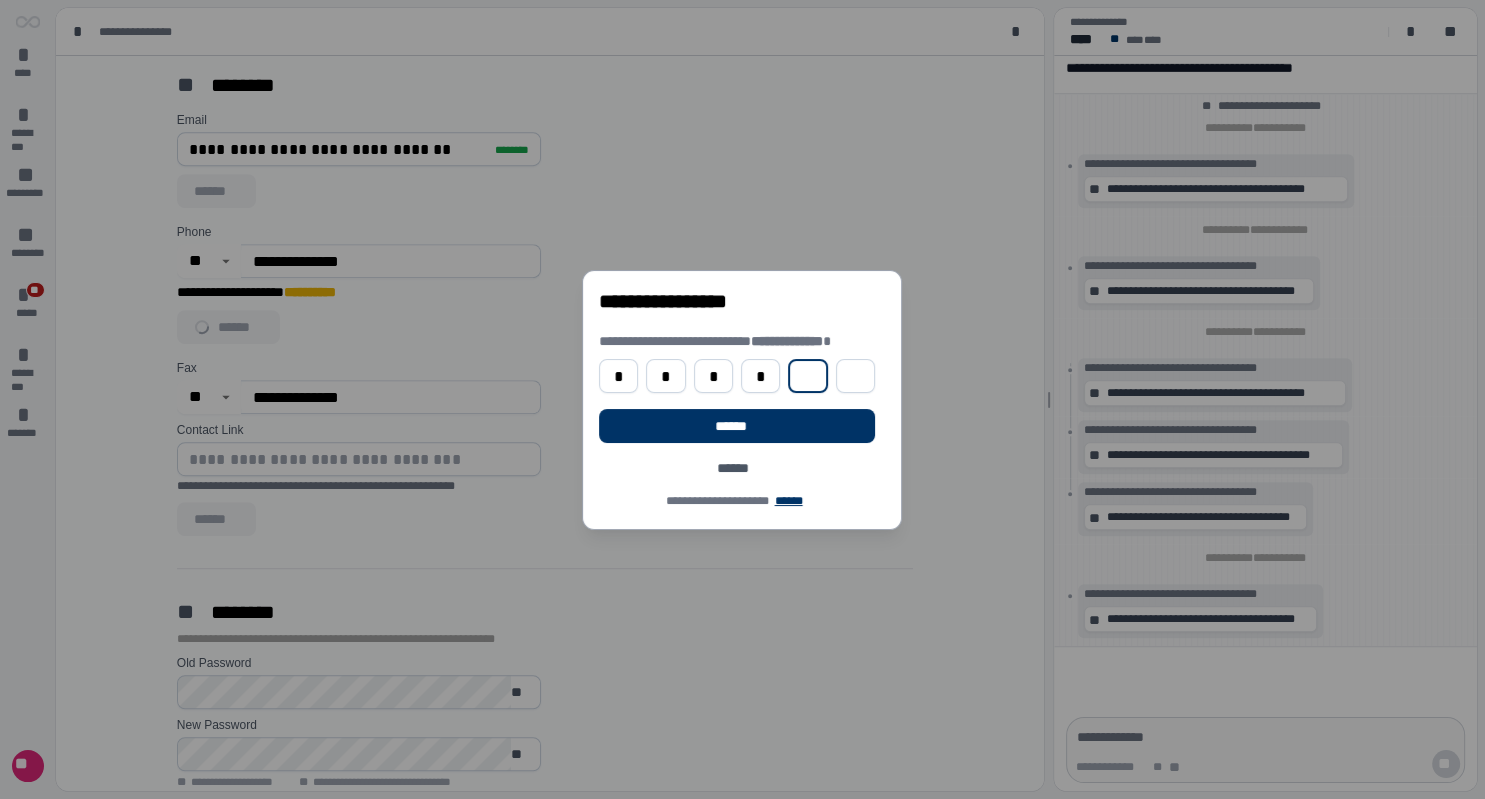 type on "*" 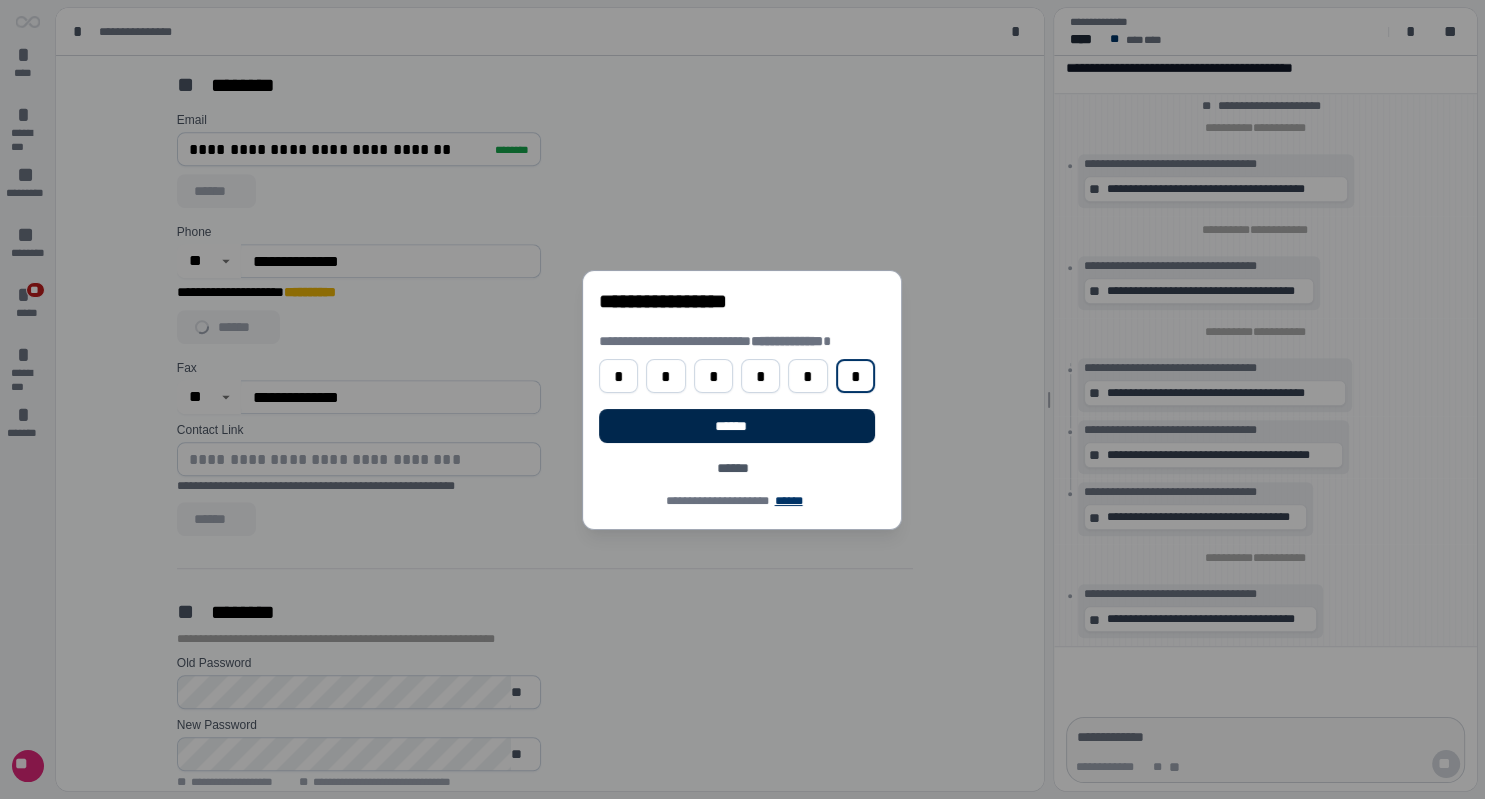 type on "*" 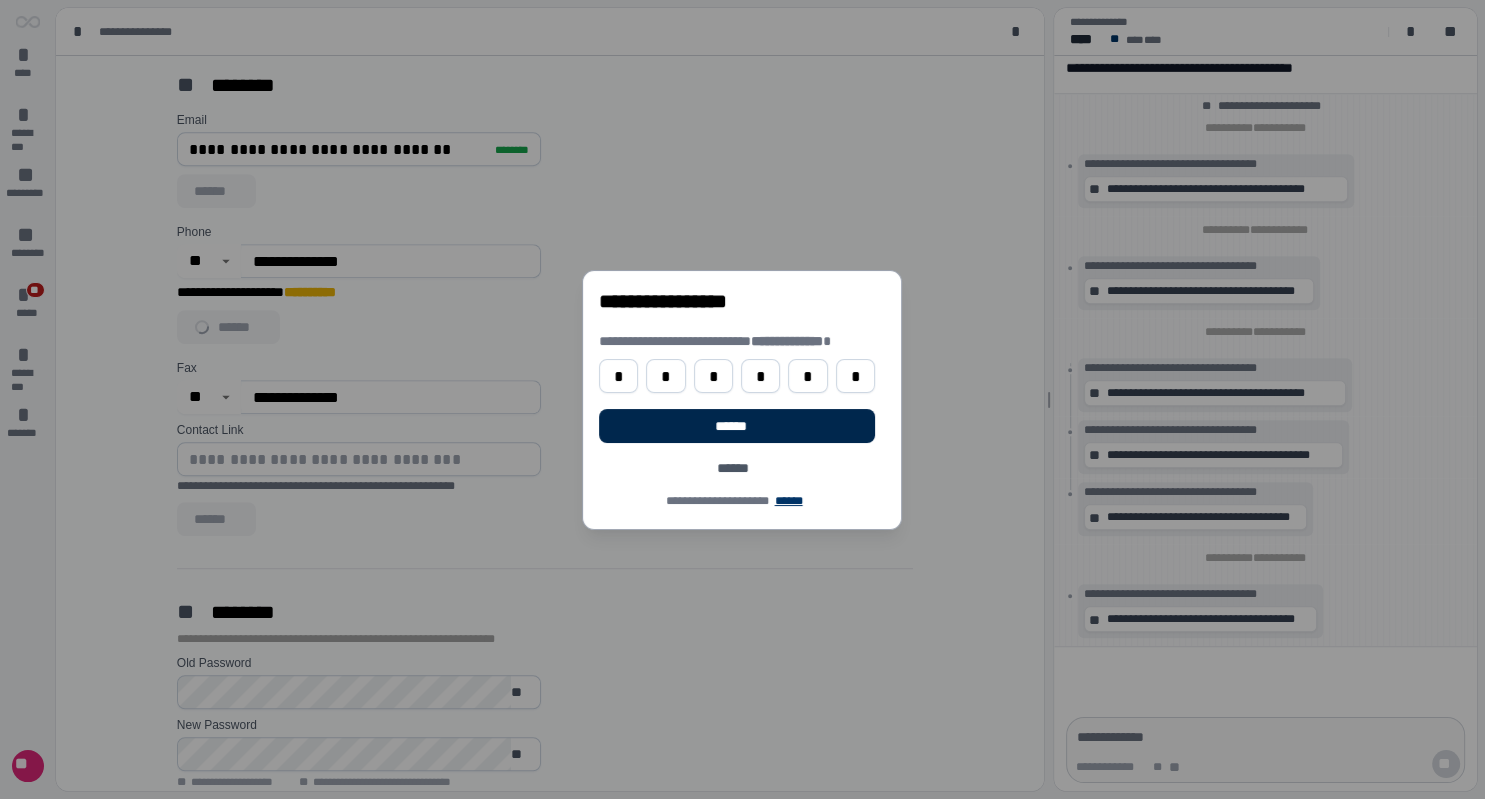 click on "******" at bounding box center [738, 426] 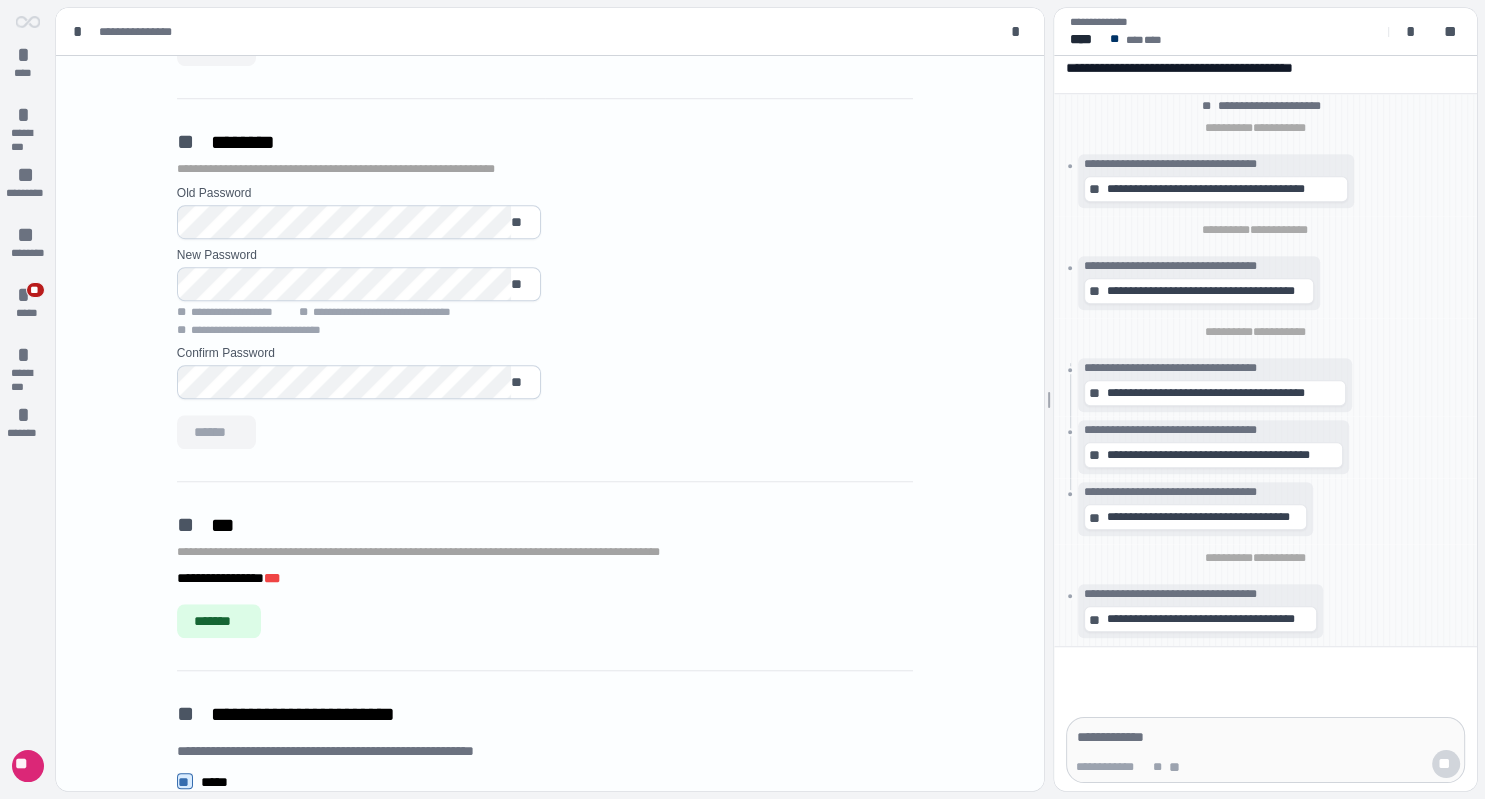 scroll, scrollTop: 1350, scrollLeft: 0, axis: vertical 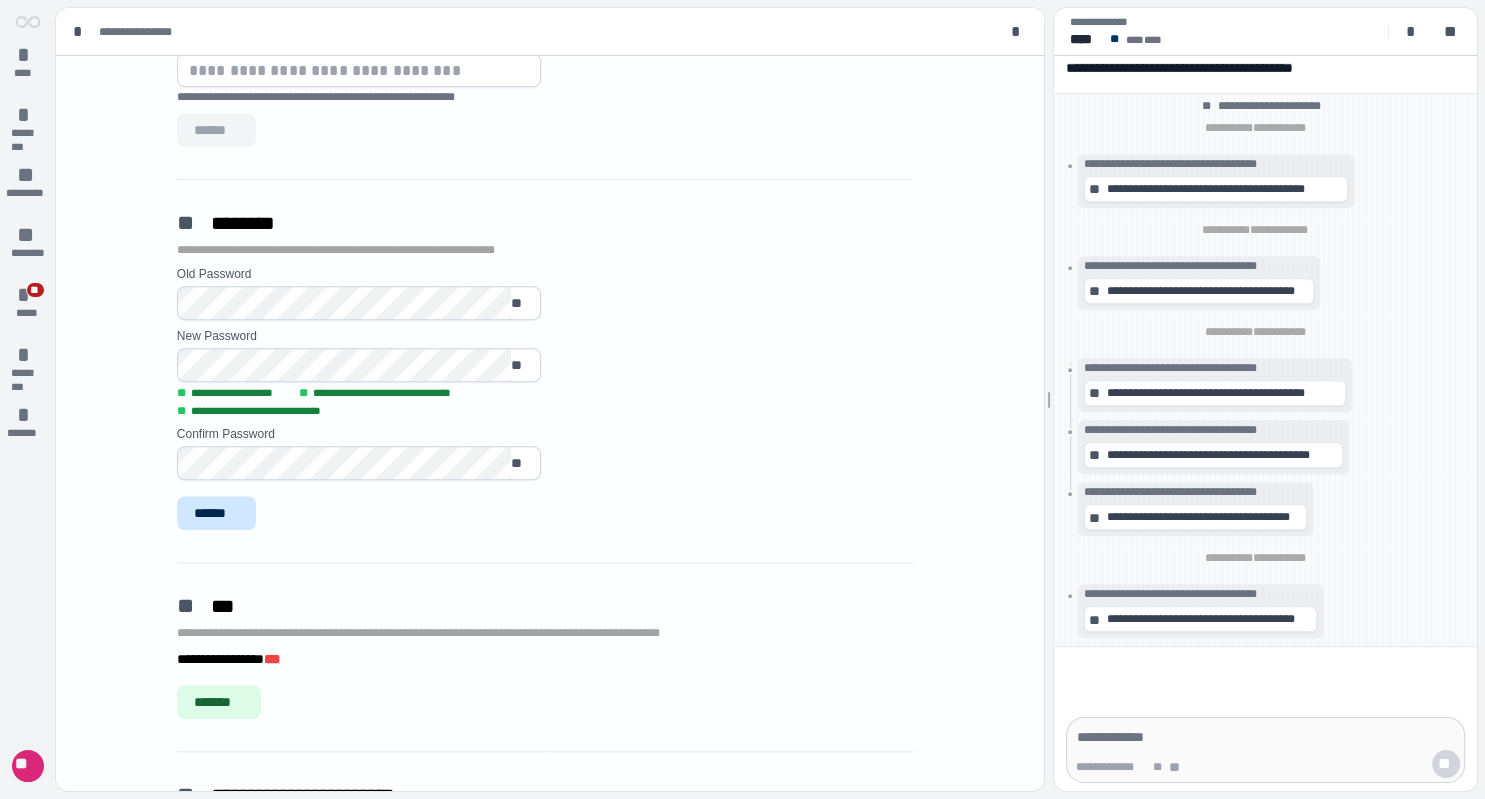 click on "******" at bounding box center (216, 513) 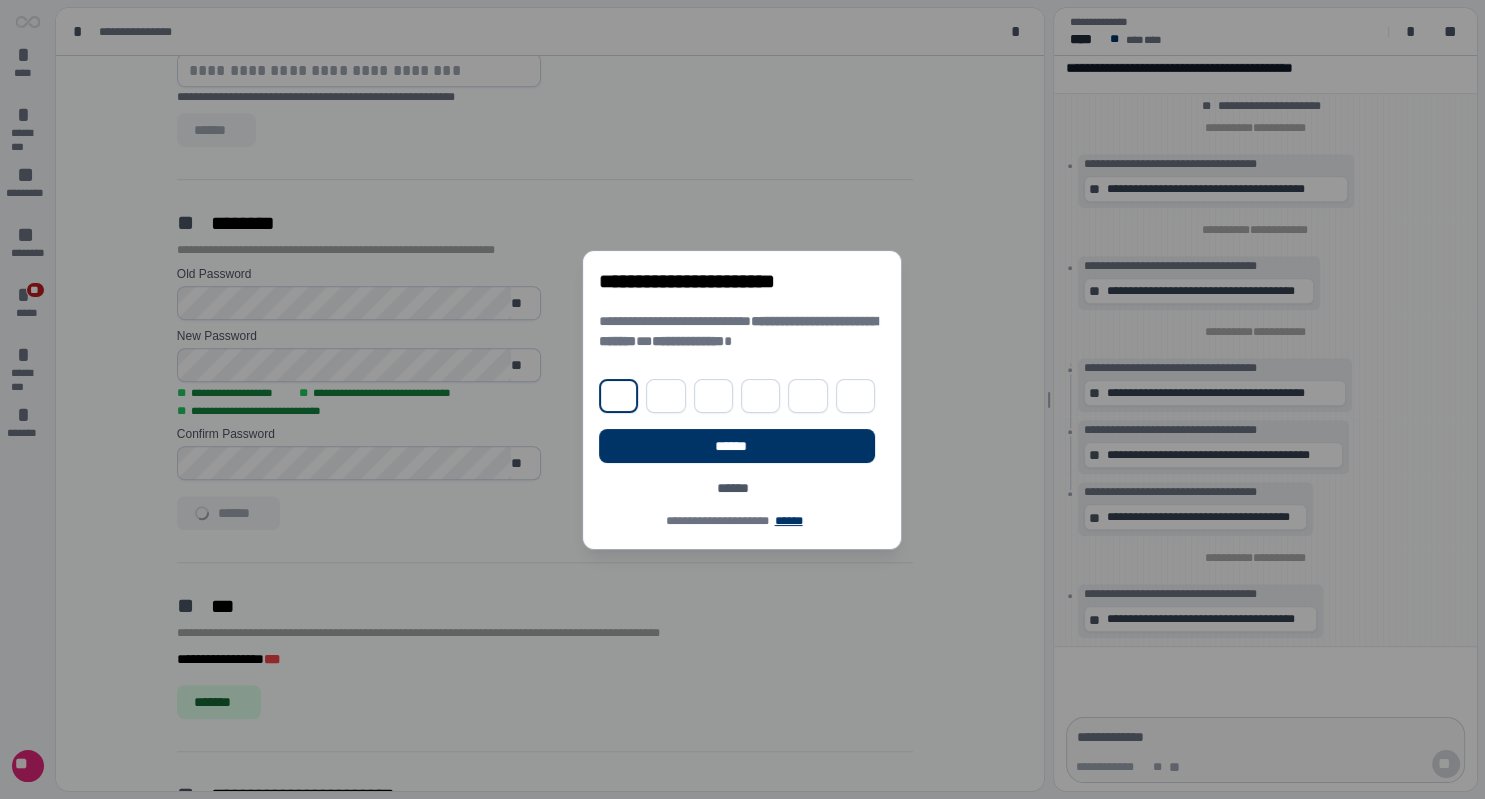 type on "*" 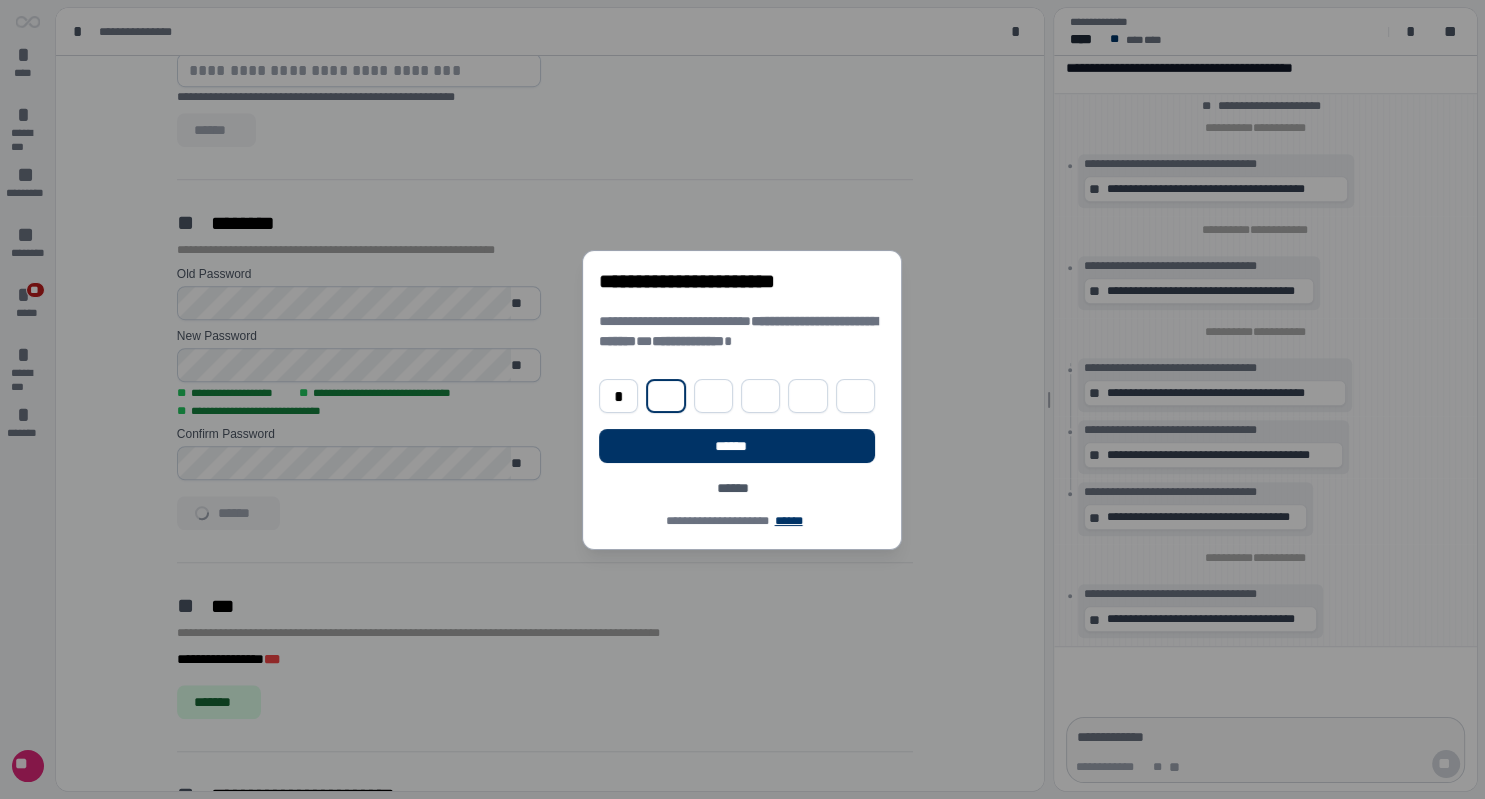 type on "*" 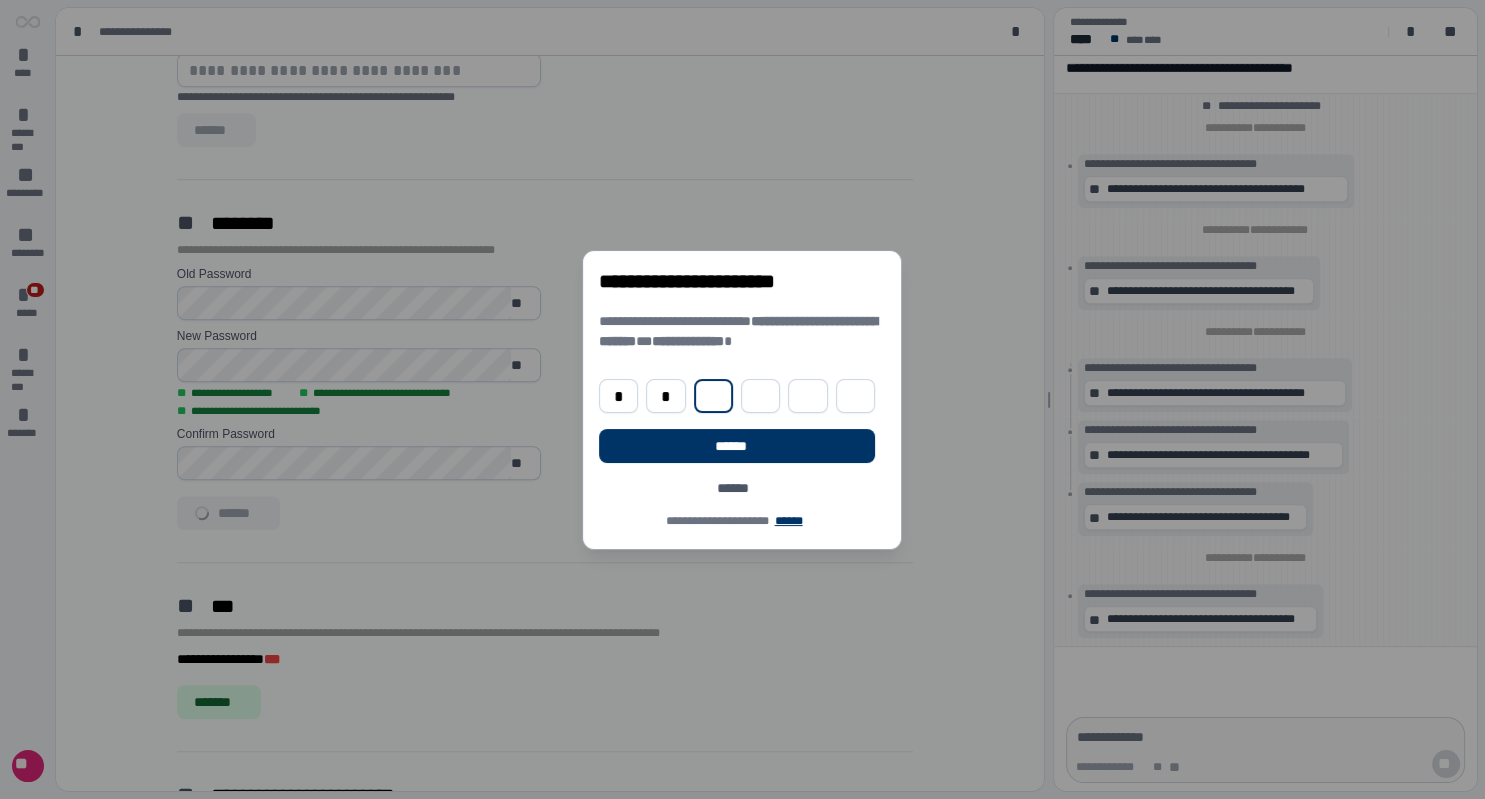 type on "*" 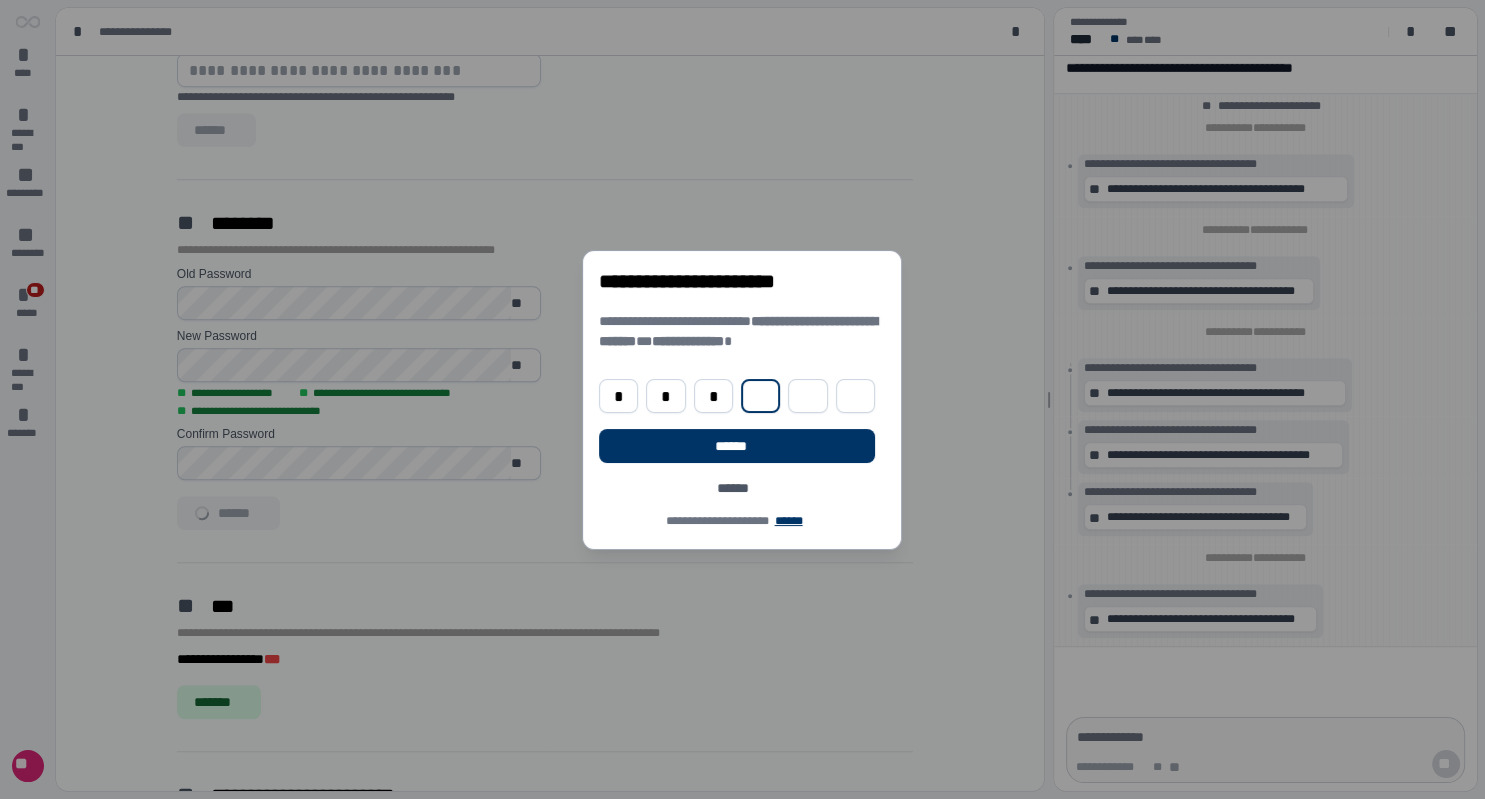 type on "*" 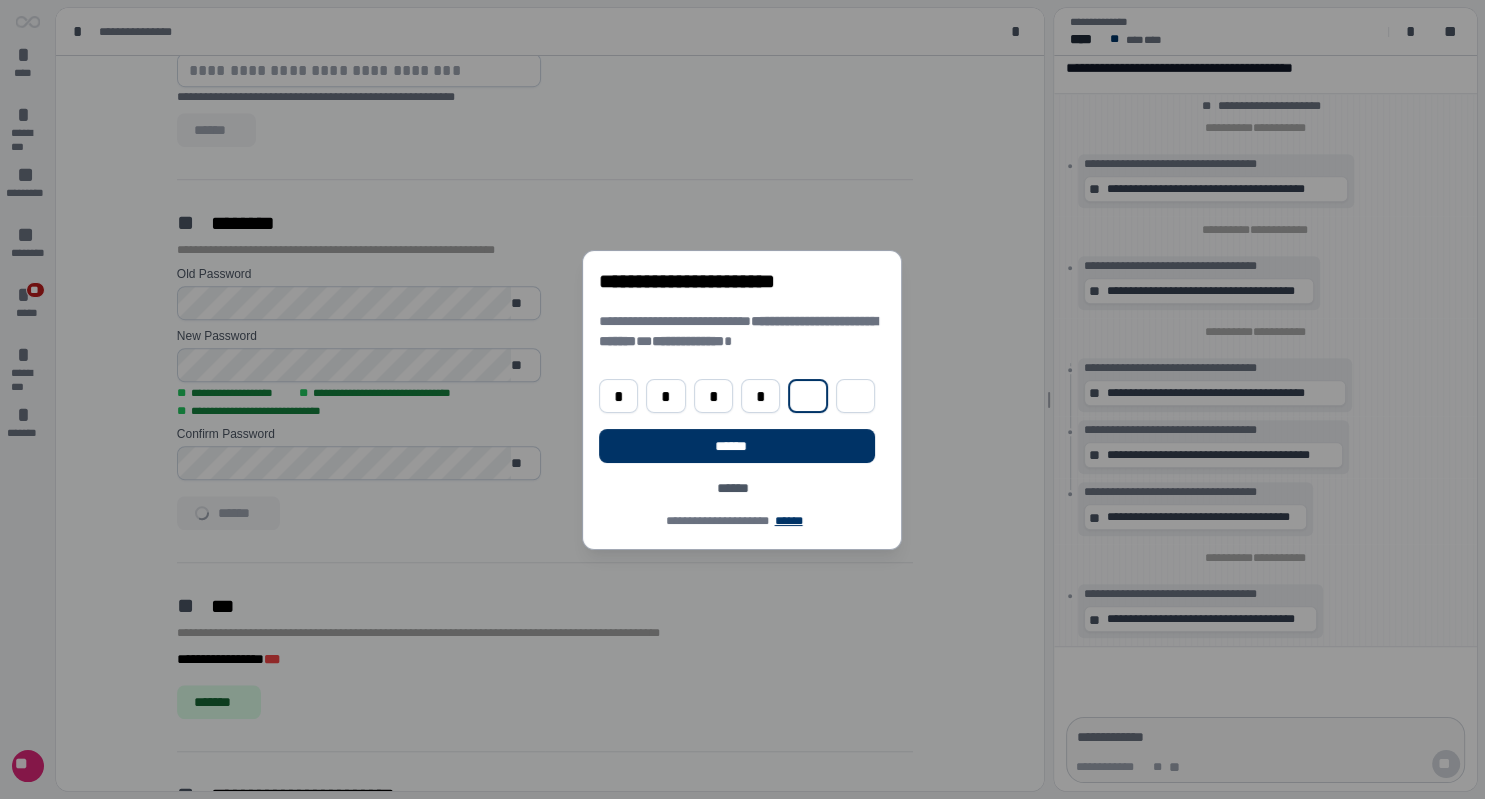 type on "*" 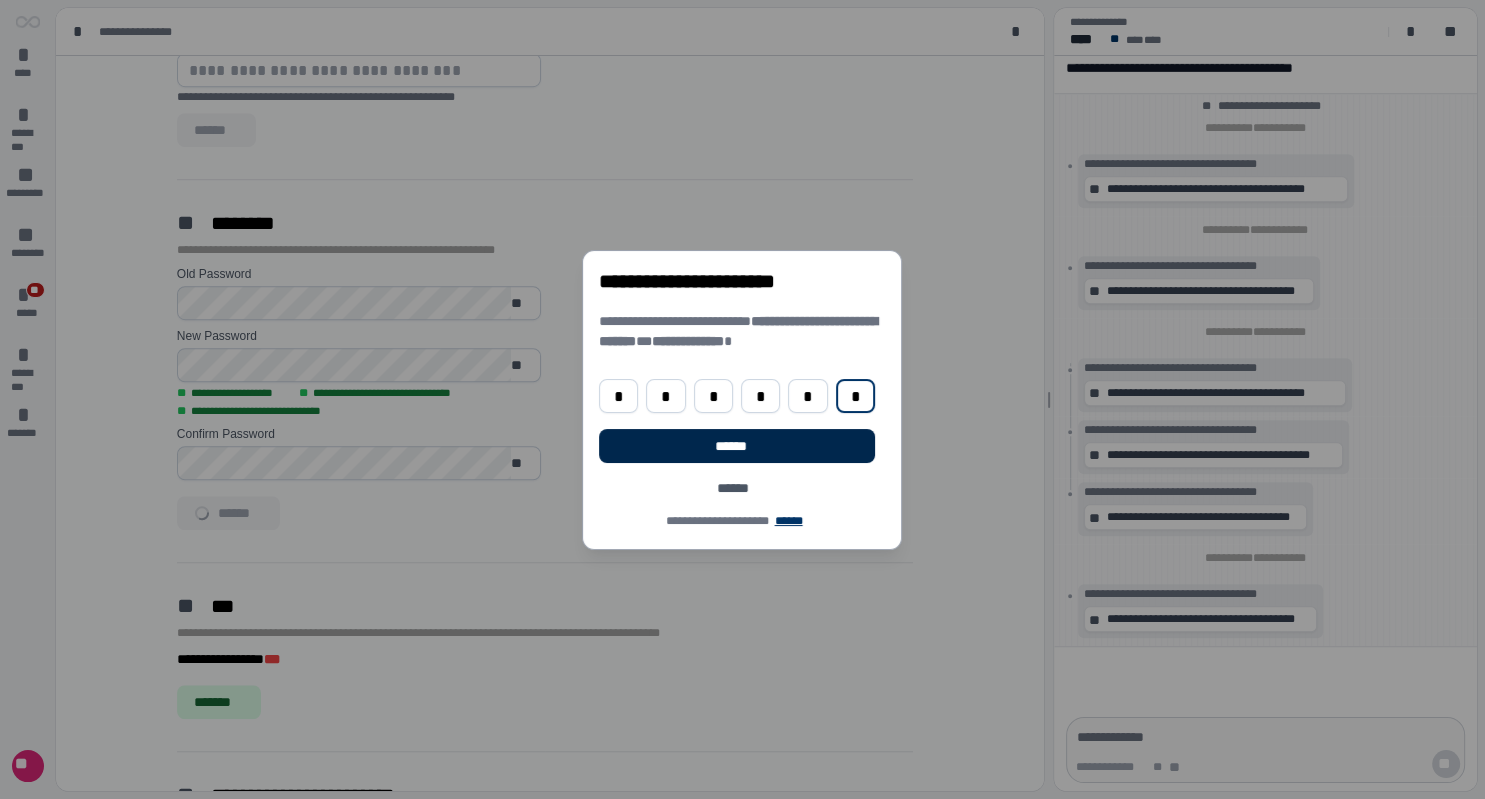 type on "*" 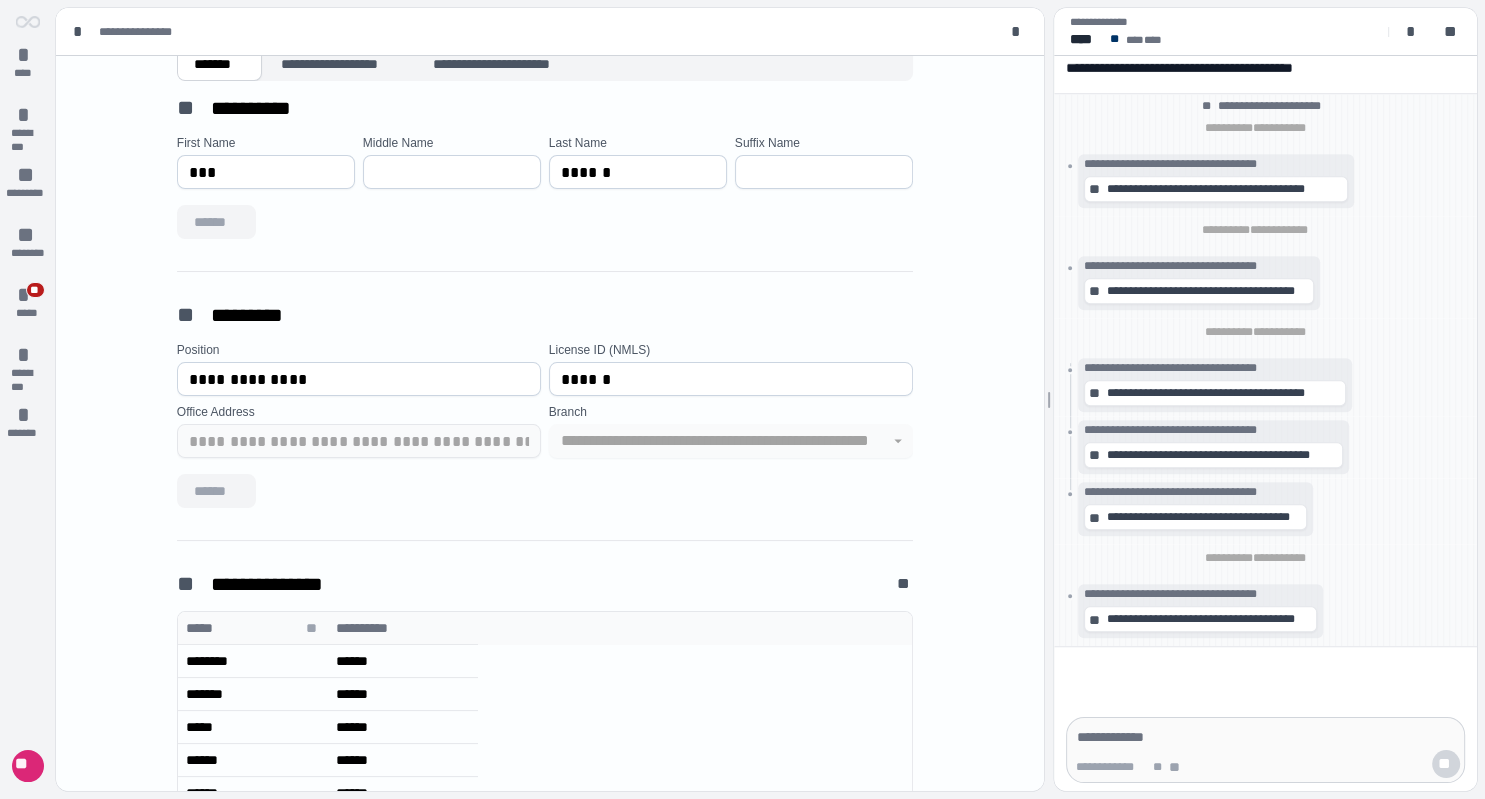 scroll, scrollTop: 54, scrollLeft: 0, axis: vertical 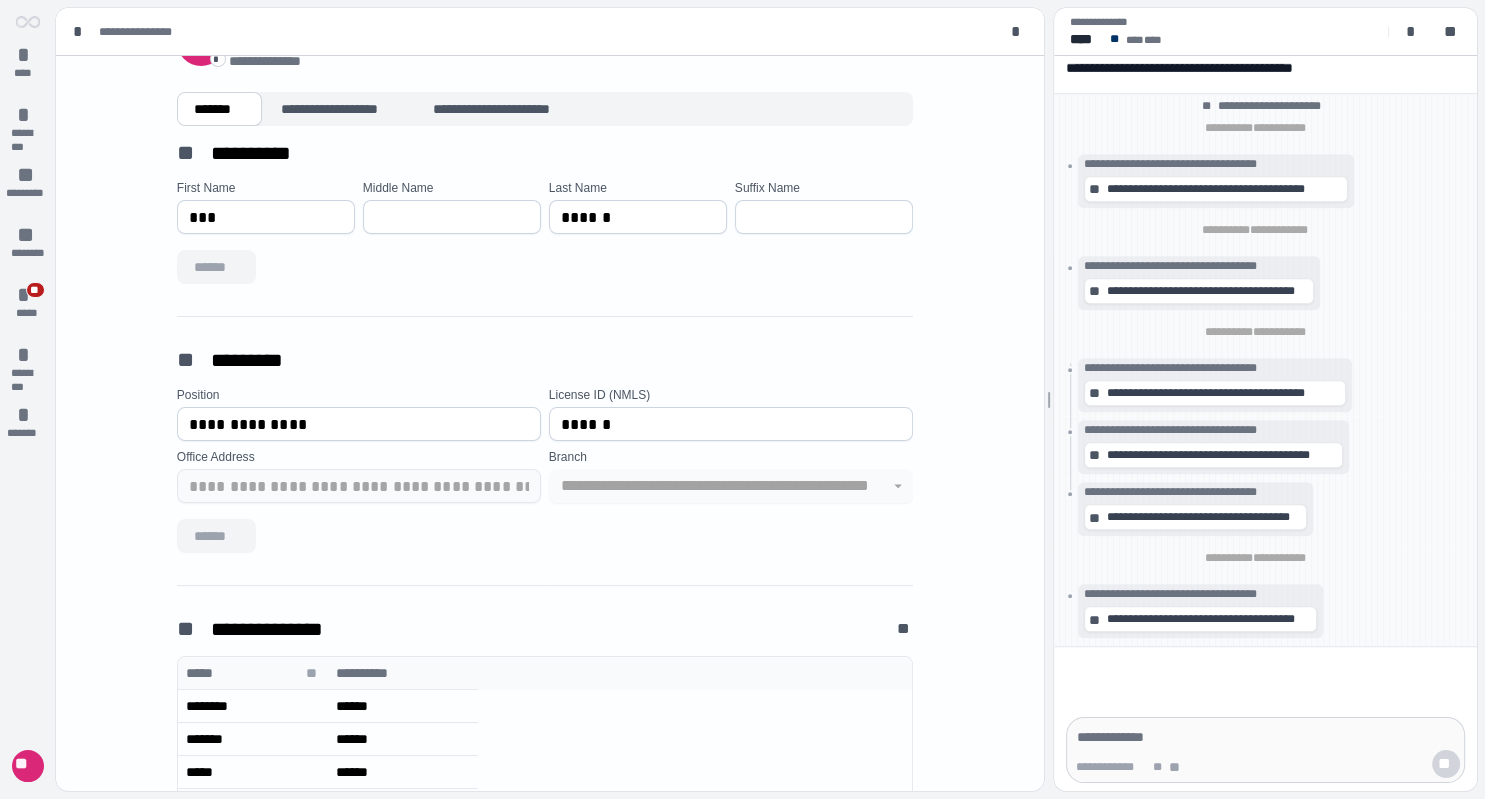 click on "**********" at bounding box center (545, 629) 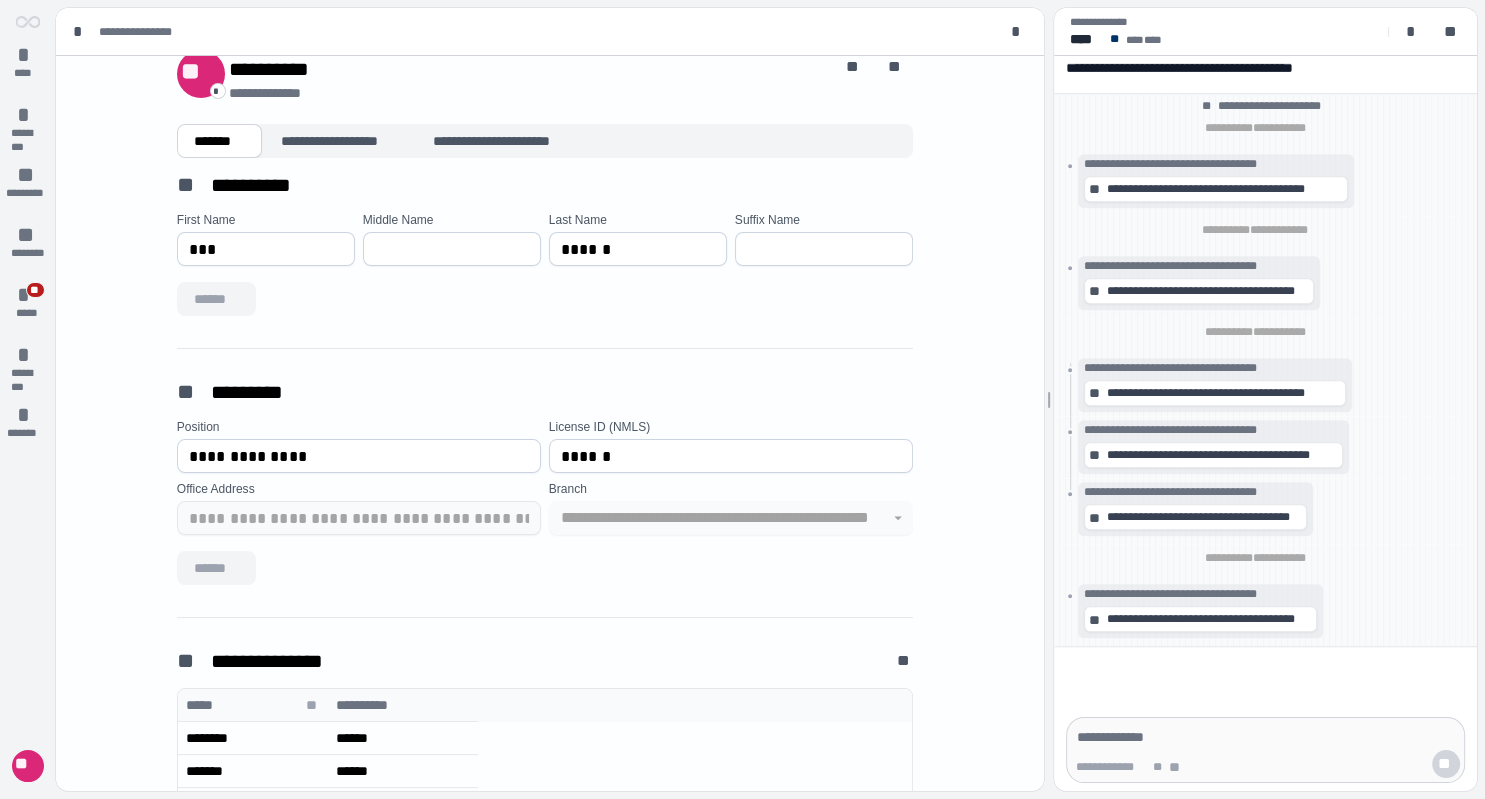 scroll, scrollTop: 0, scrollLeft: 0, axis: both 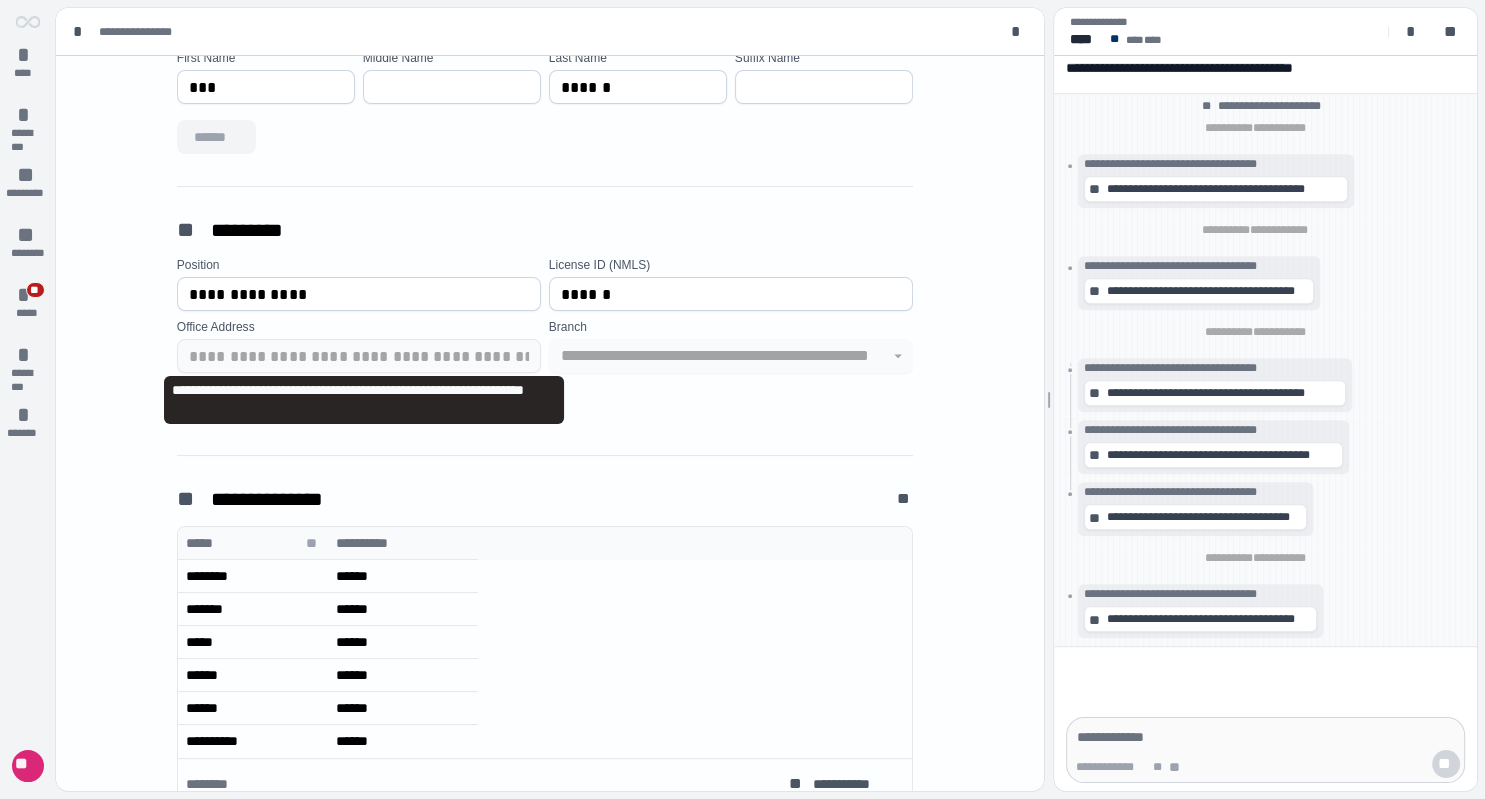 click on "**********" at bounding box center (359, 356) 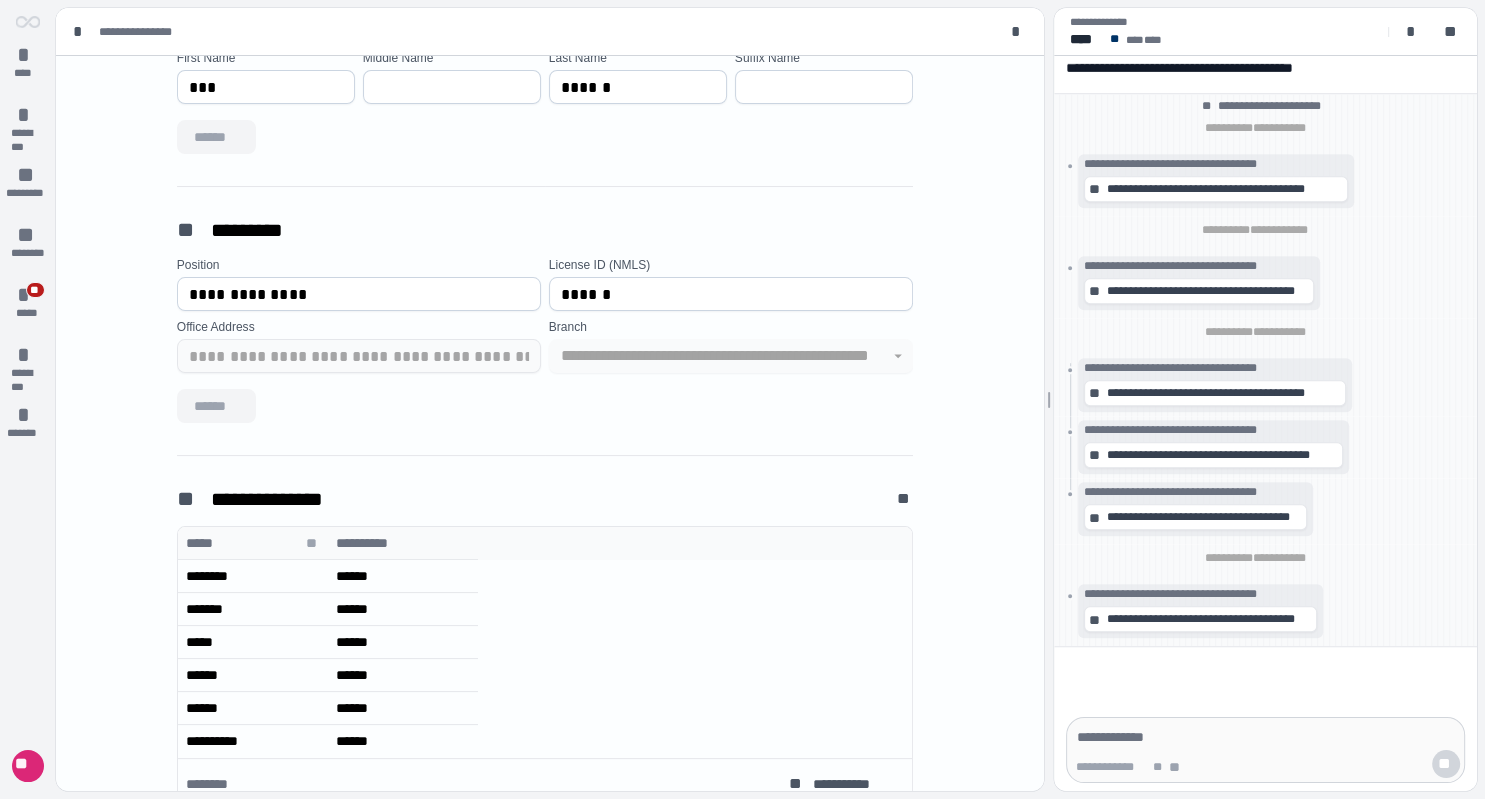 click on "**********" at bounding box center (359, 356) 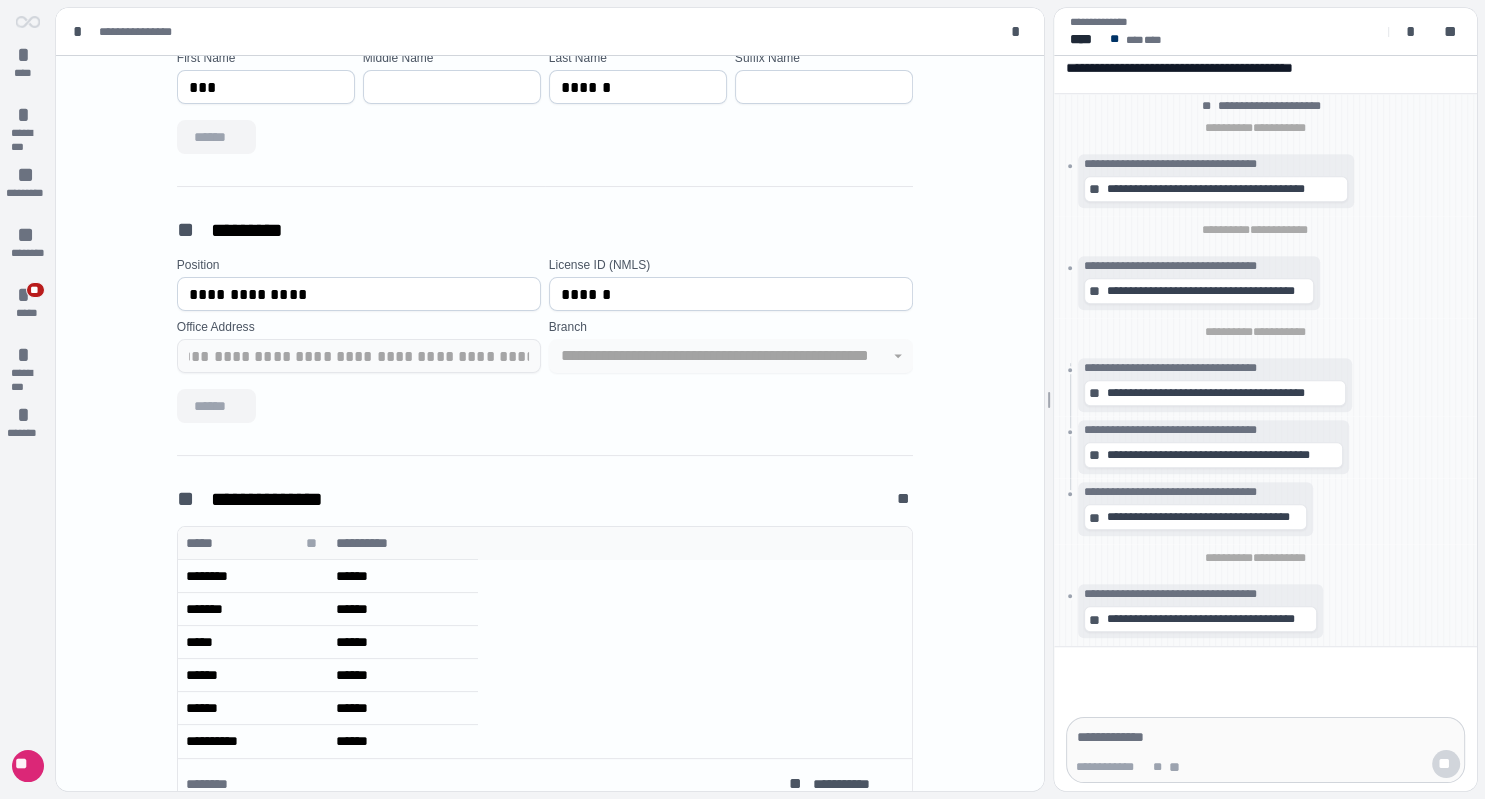 scroll, scrollTop: 0, scrollLeft: 24, axis: horizontal 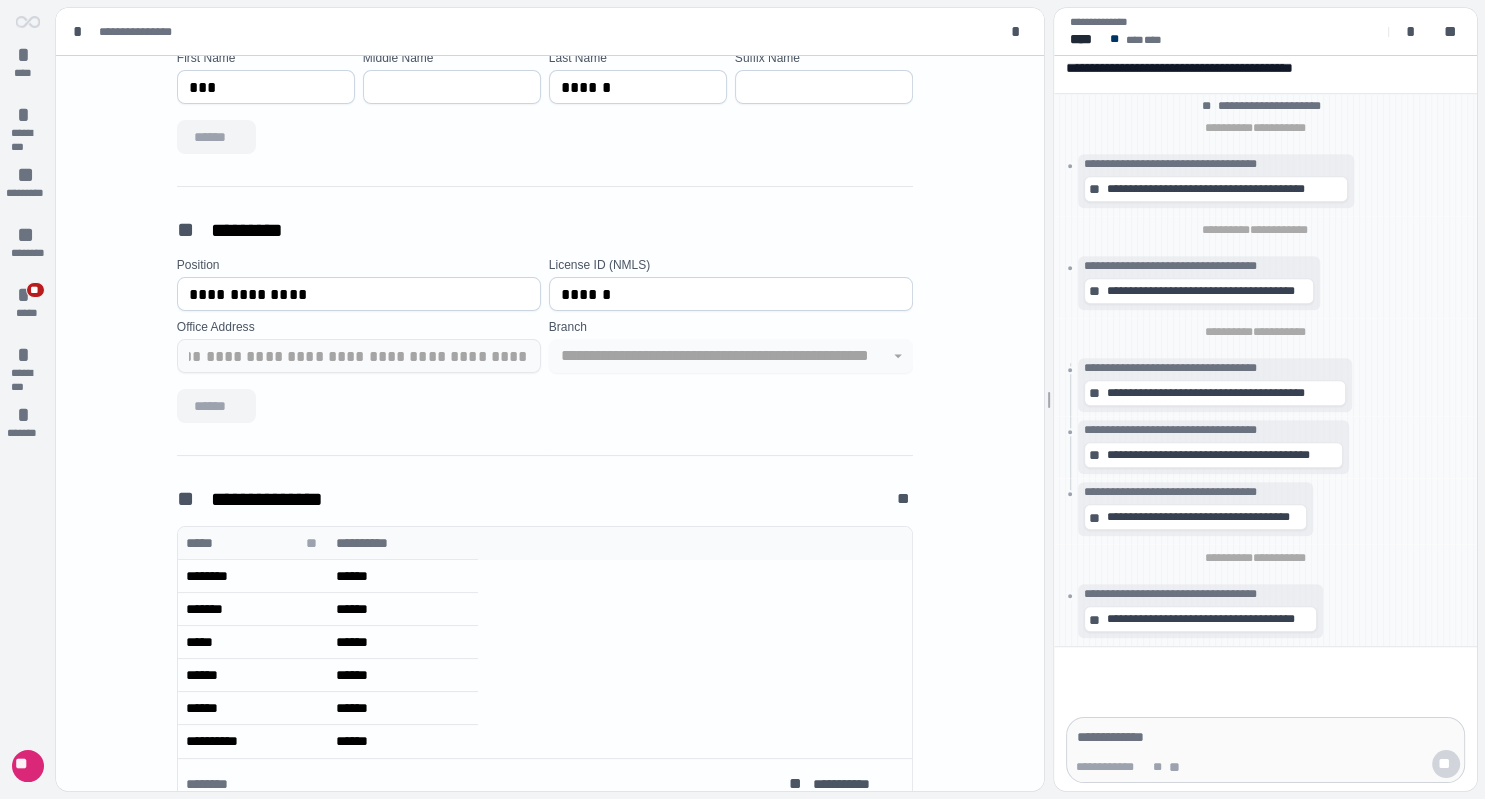 click on "******" at bounding box center [545, 406] 